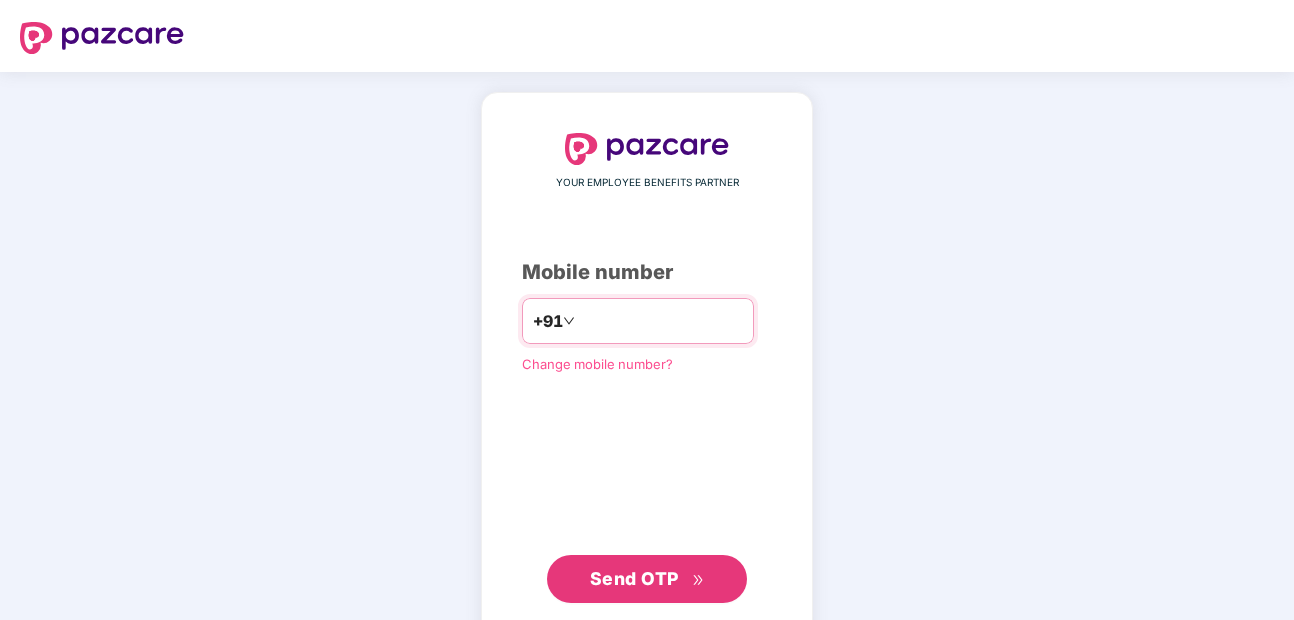 scroll, scrollTop: 0, scrollLeft: 0, axis: both 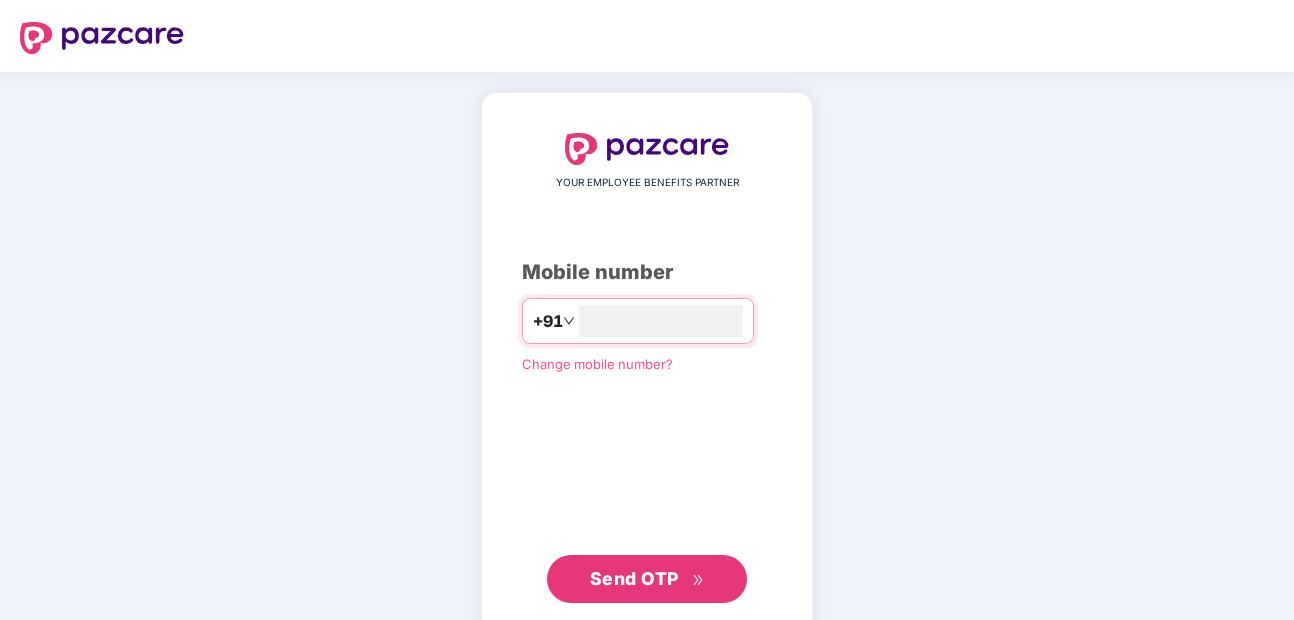 click on "Send OTP" at bounding box center [634, 578] 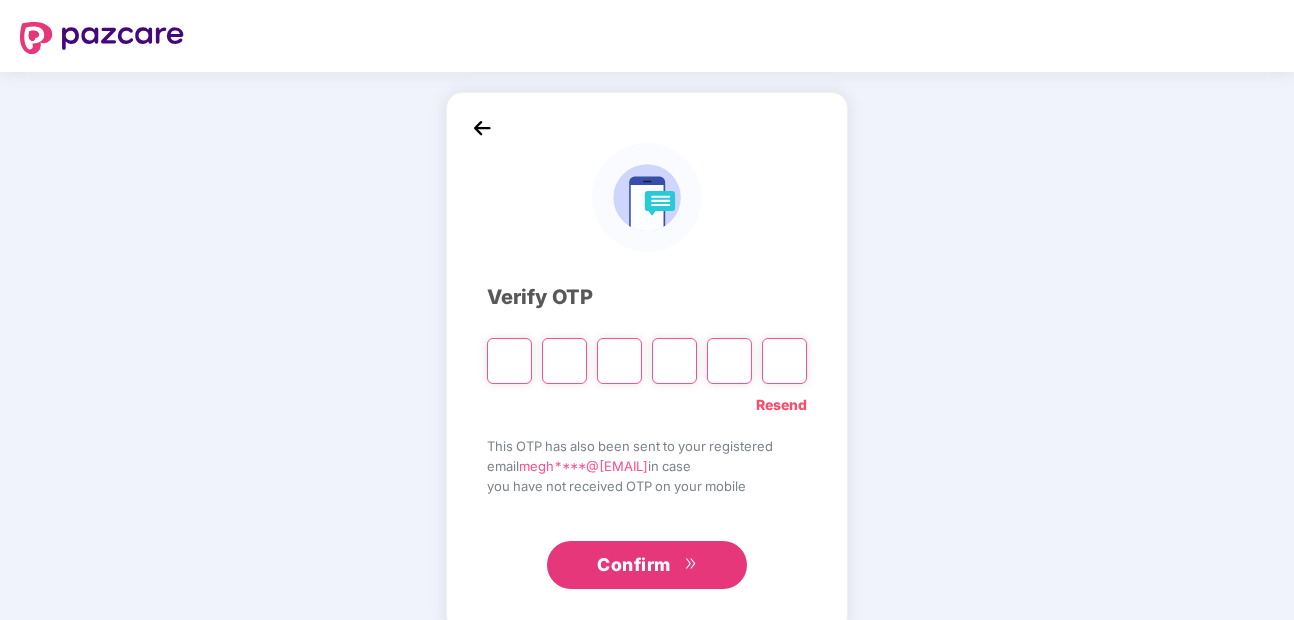 type on "*" 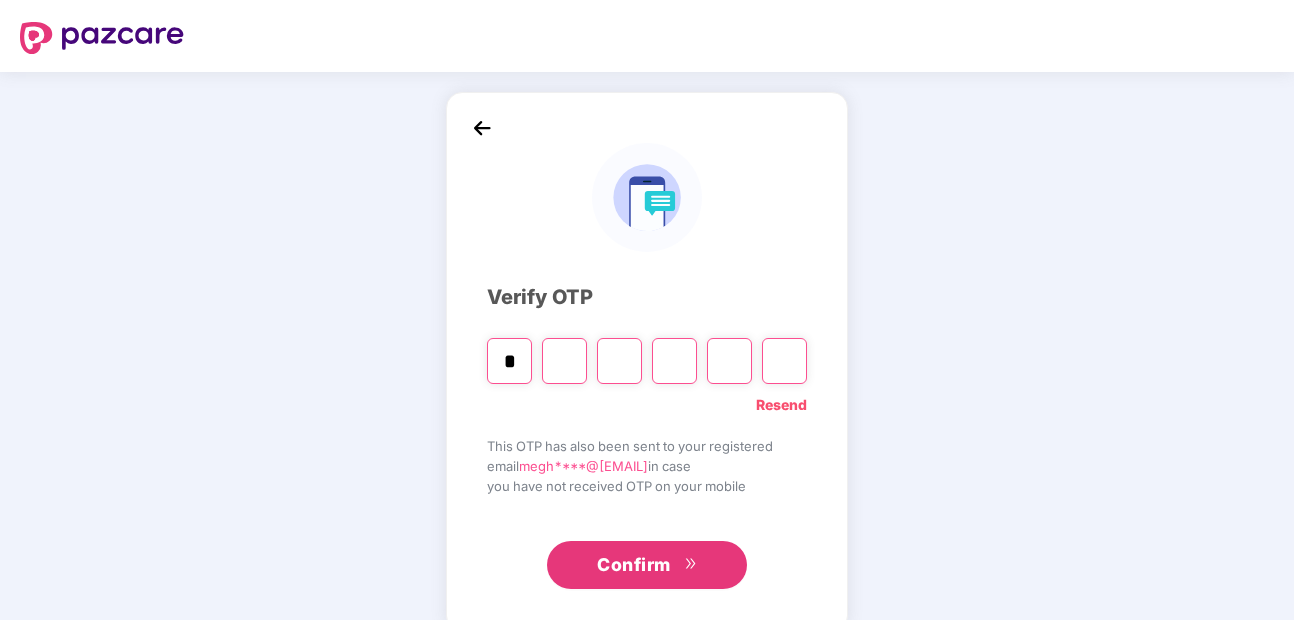 type on "*" 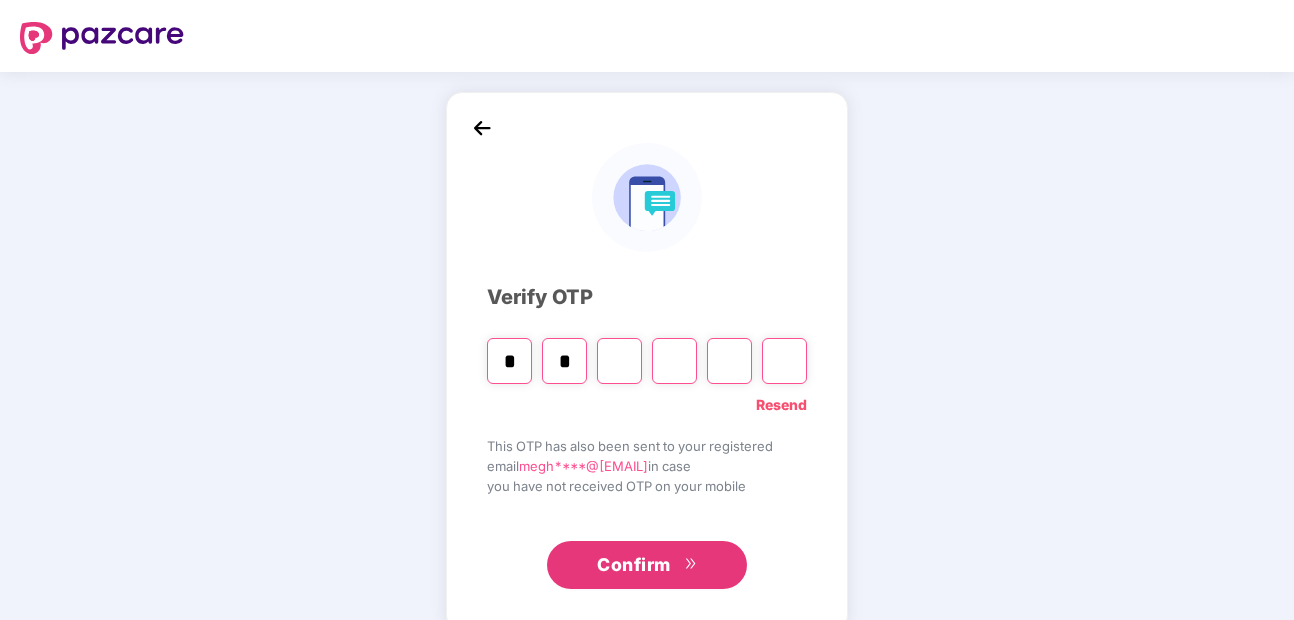 type on "*" 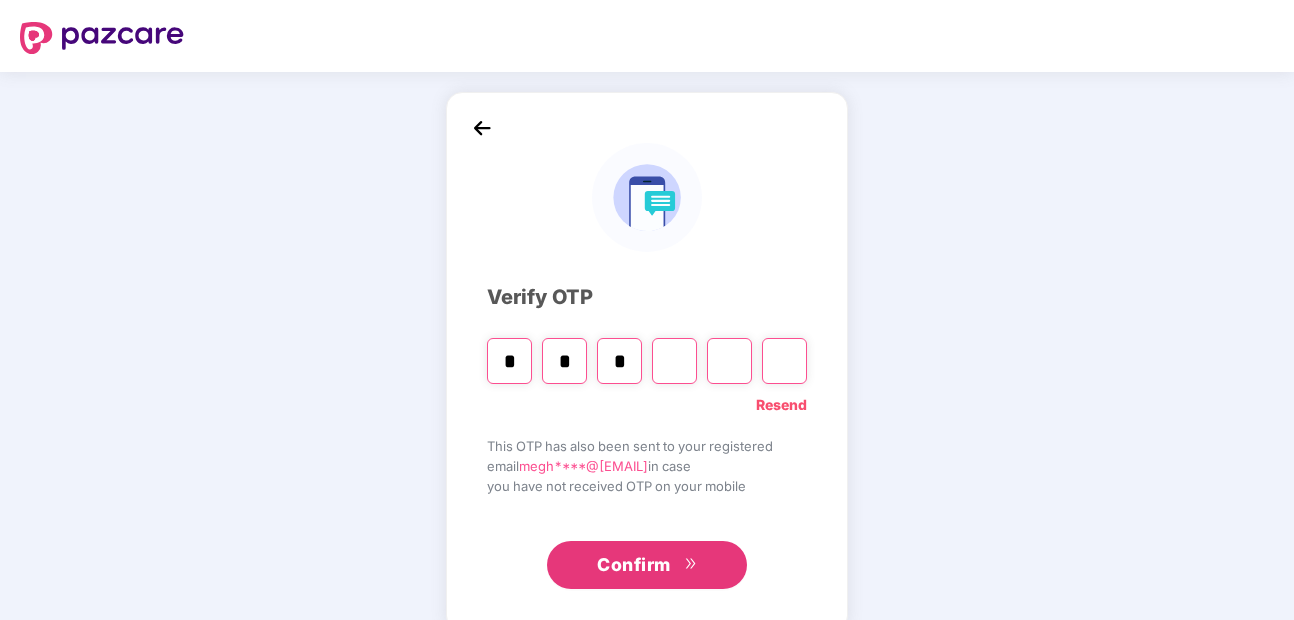 type on "*" 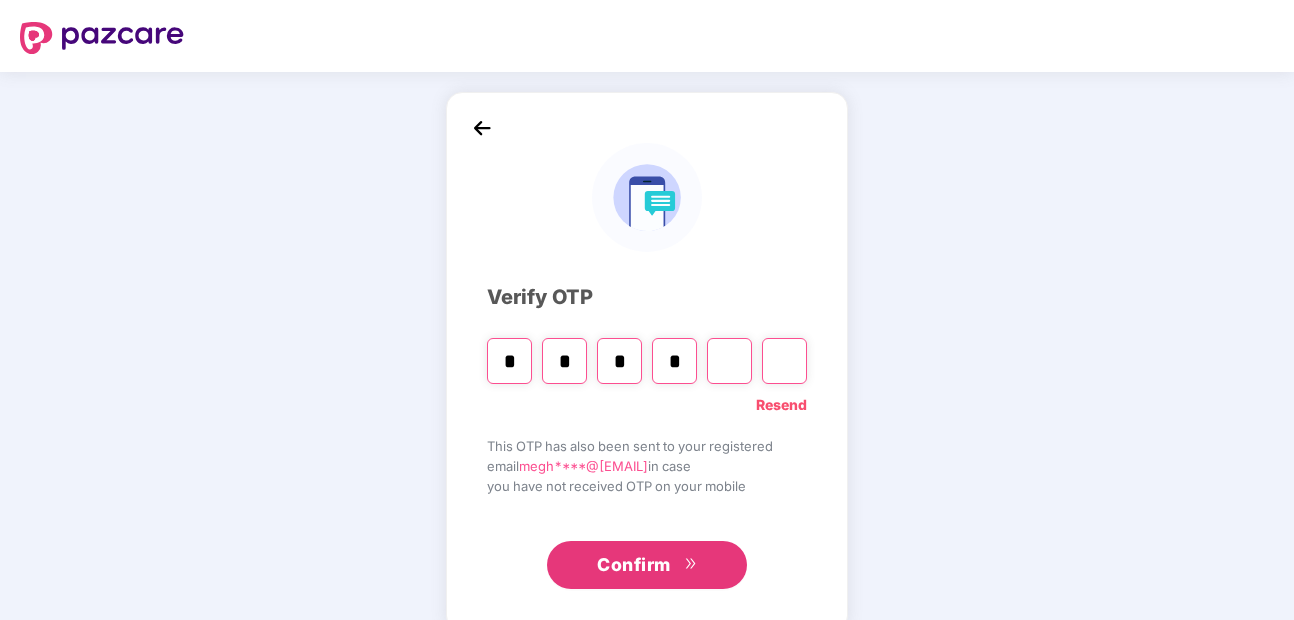 type on "*" 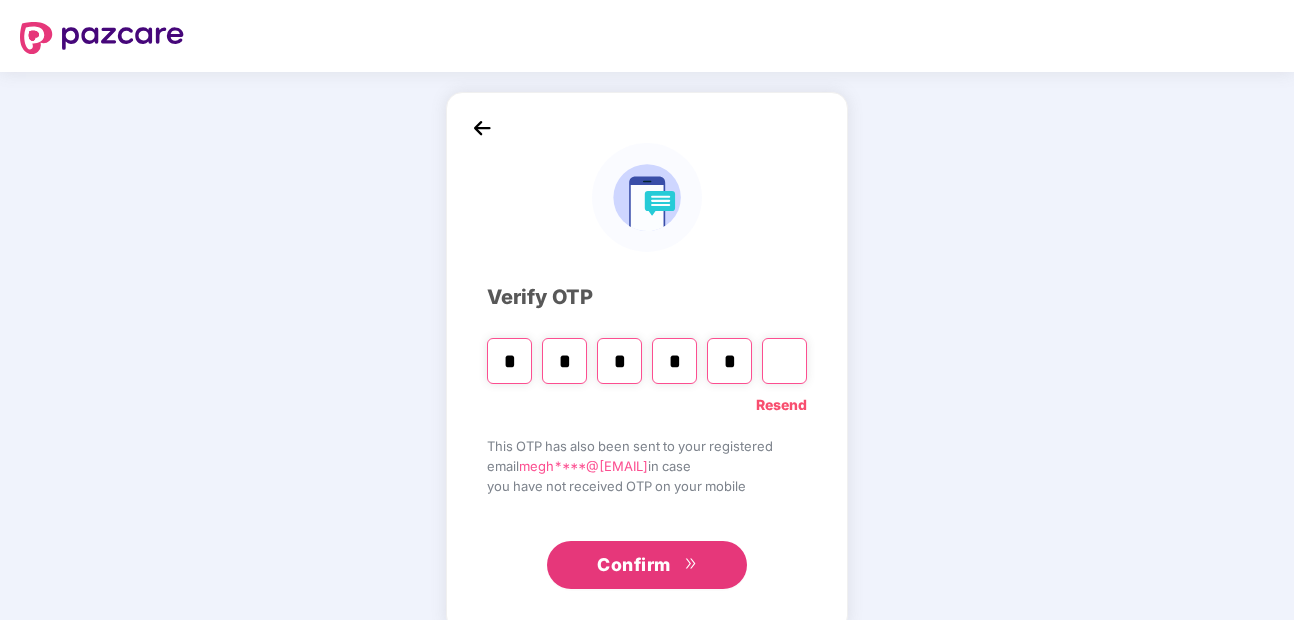 type on "*" 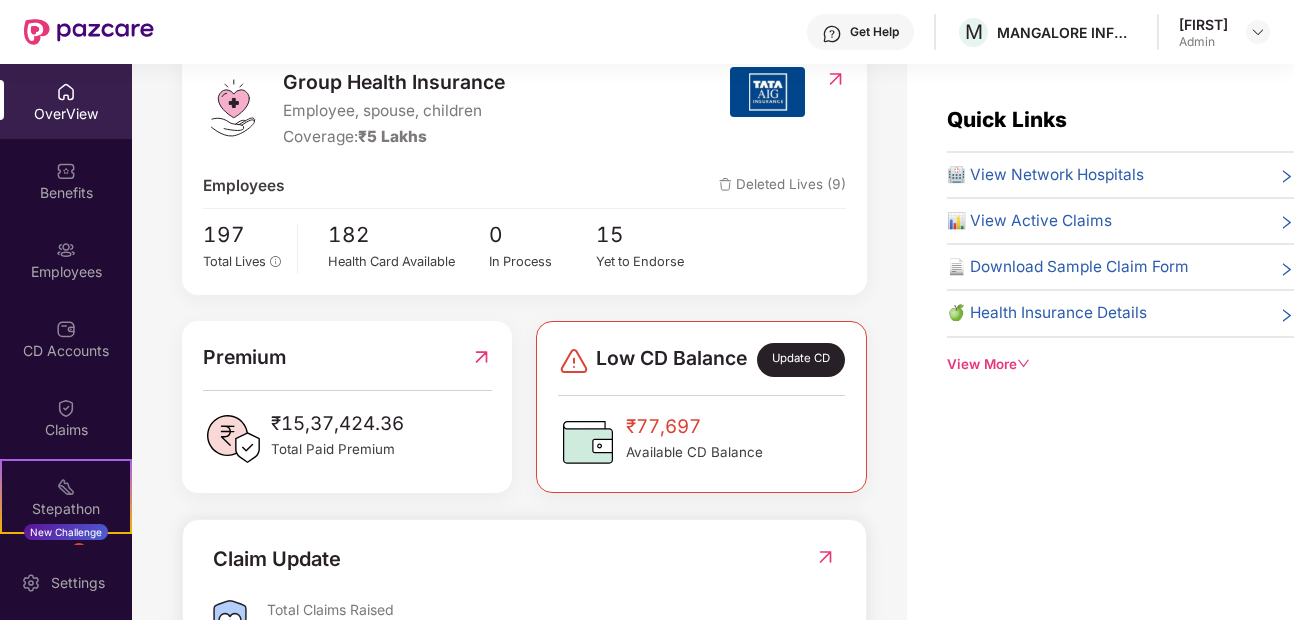 scroll, scrollTop: 0, scrollLeft: 0, axis: both 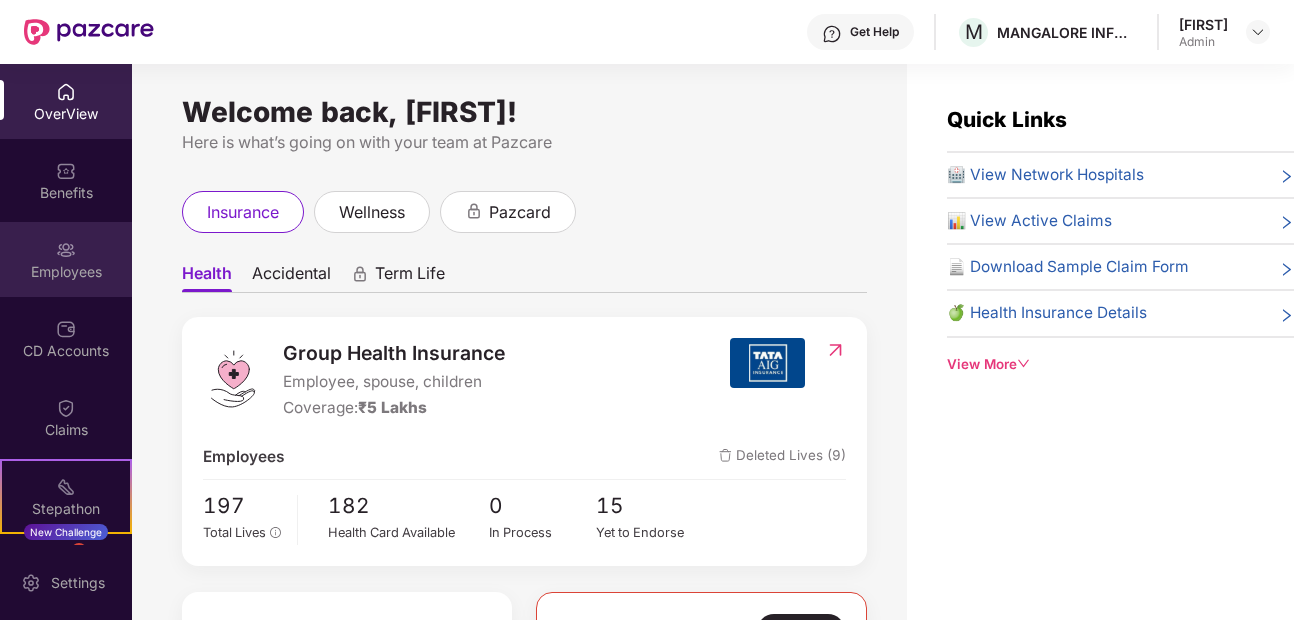 click on "Employees" at bounding box center [66, 259] 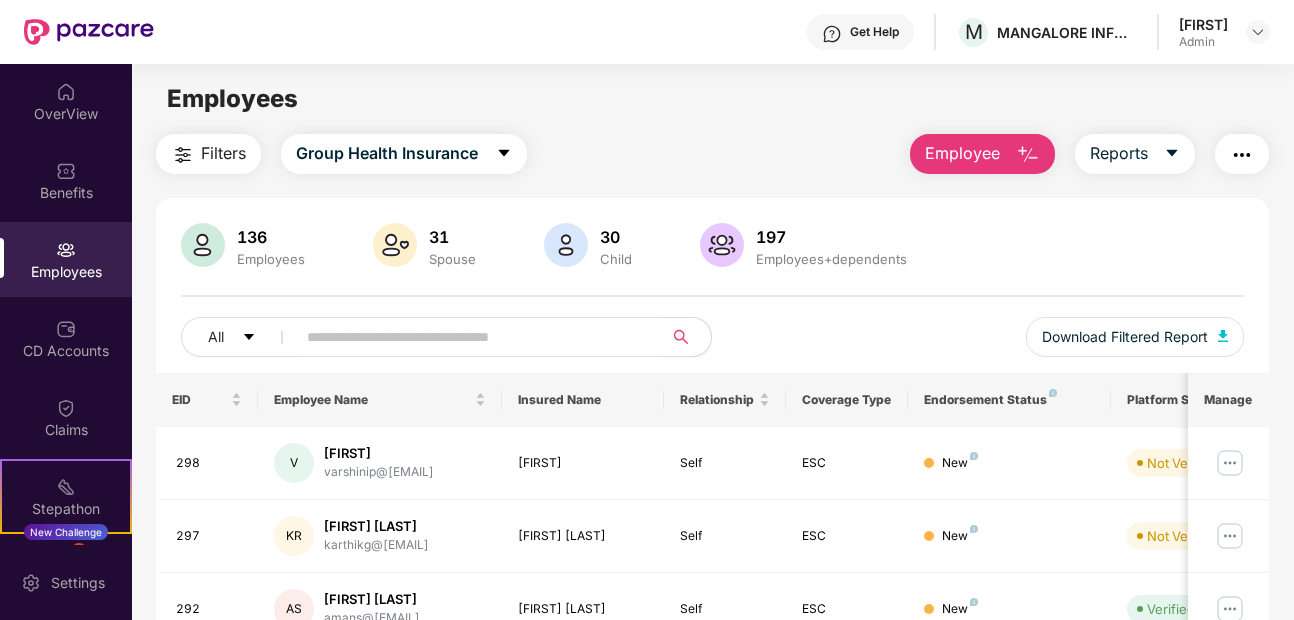 click on "Employee" at bounding box center (962, 153) 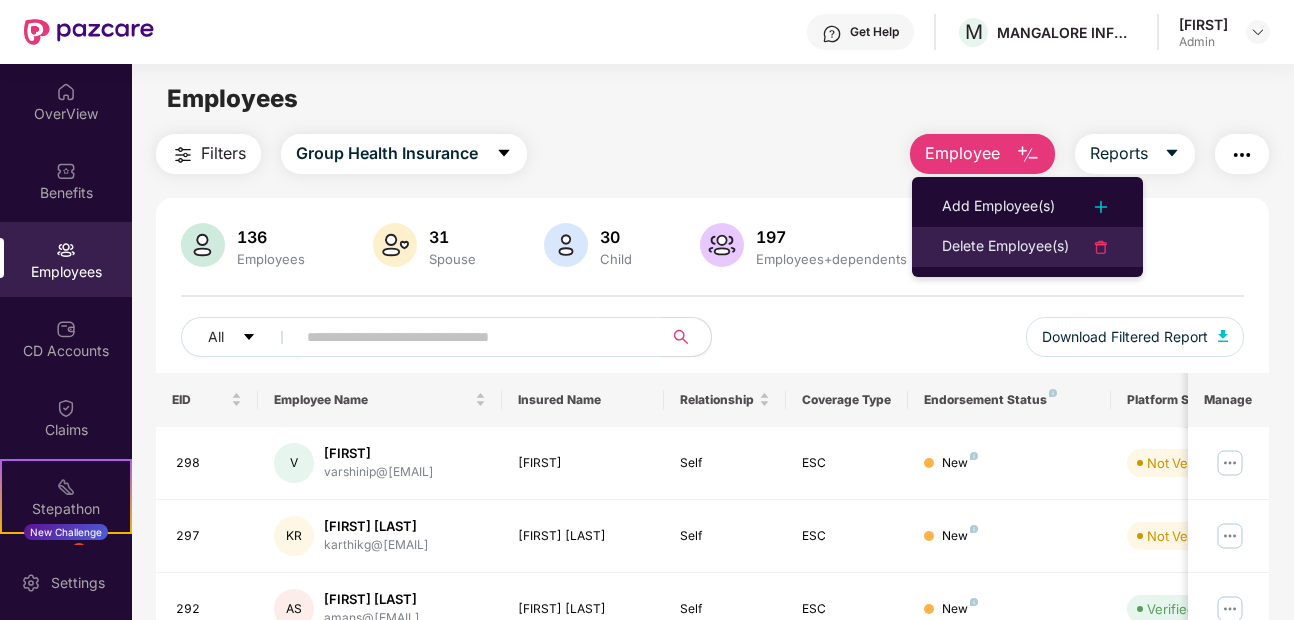 click on "Delete Employee(s)" at bounding box center [1005, 247] 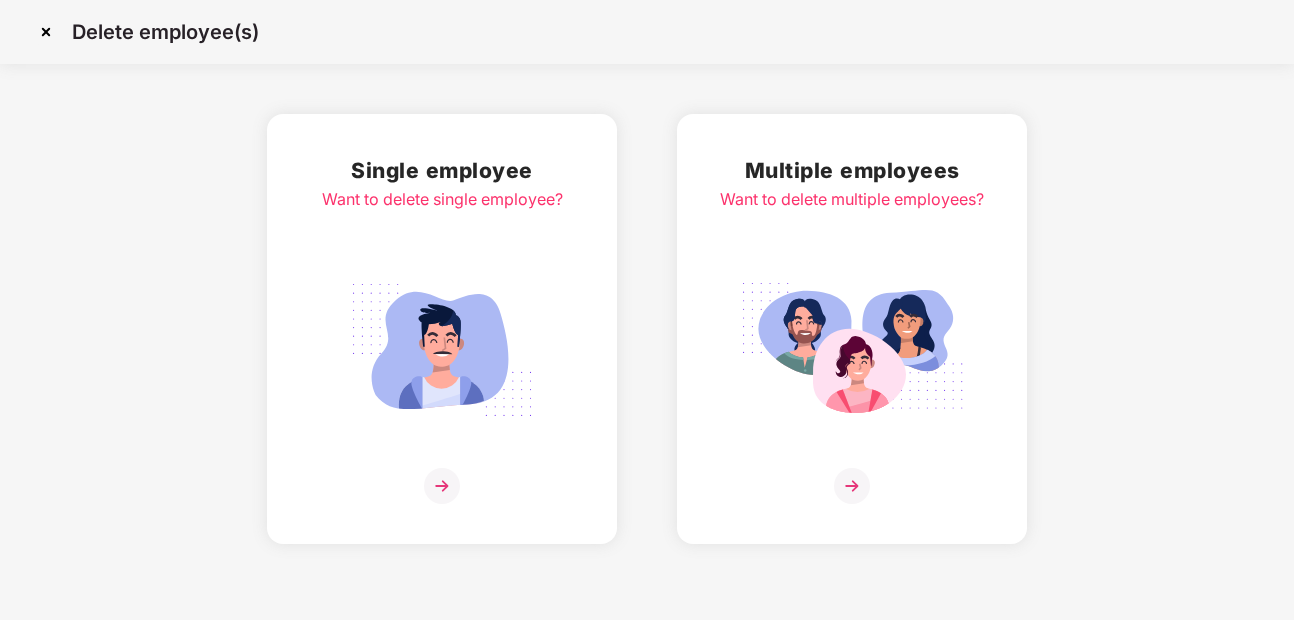 click at bounding box center [442, 486] 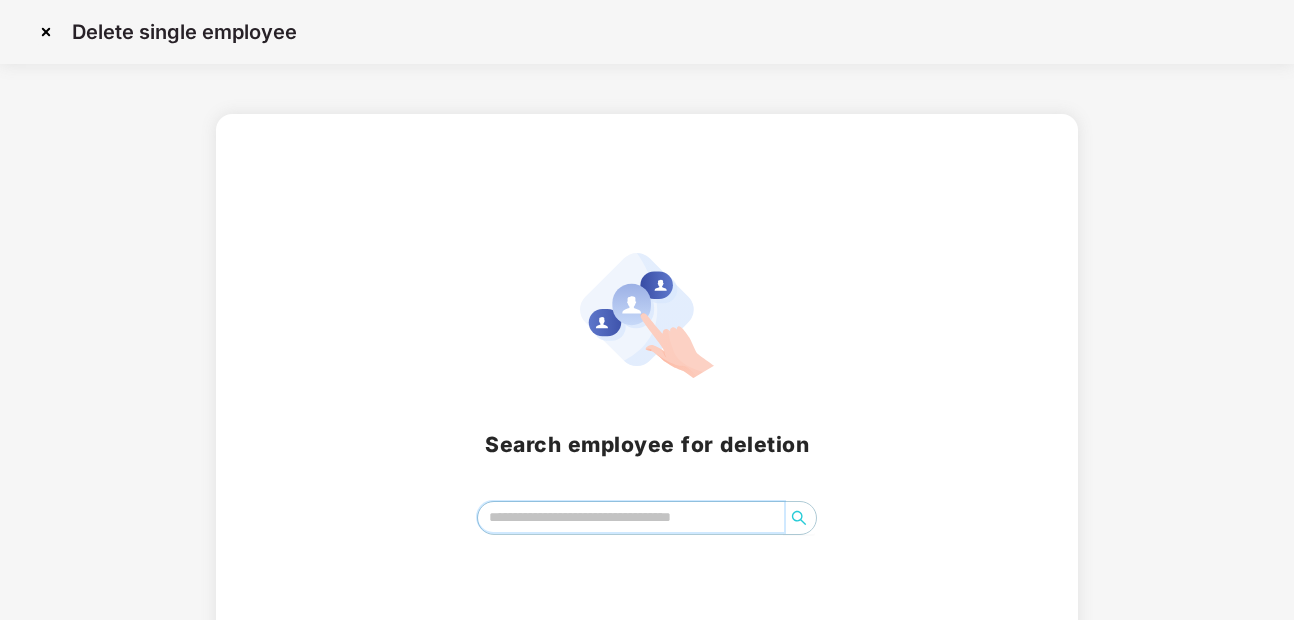 click at bounding box center (630, 517) 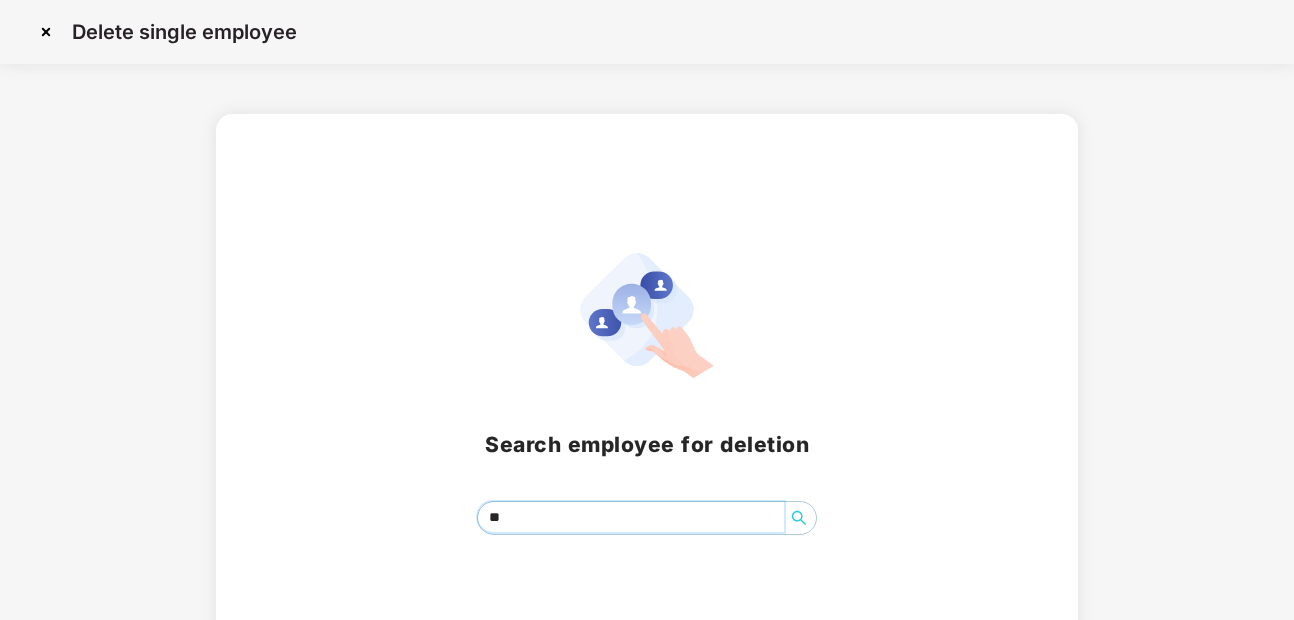 type on "*" 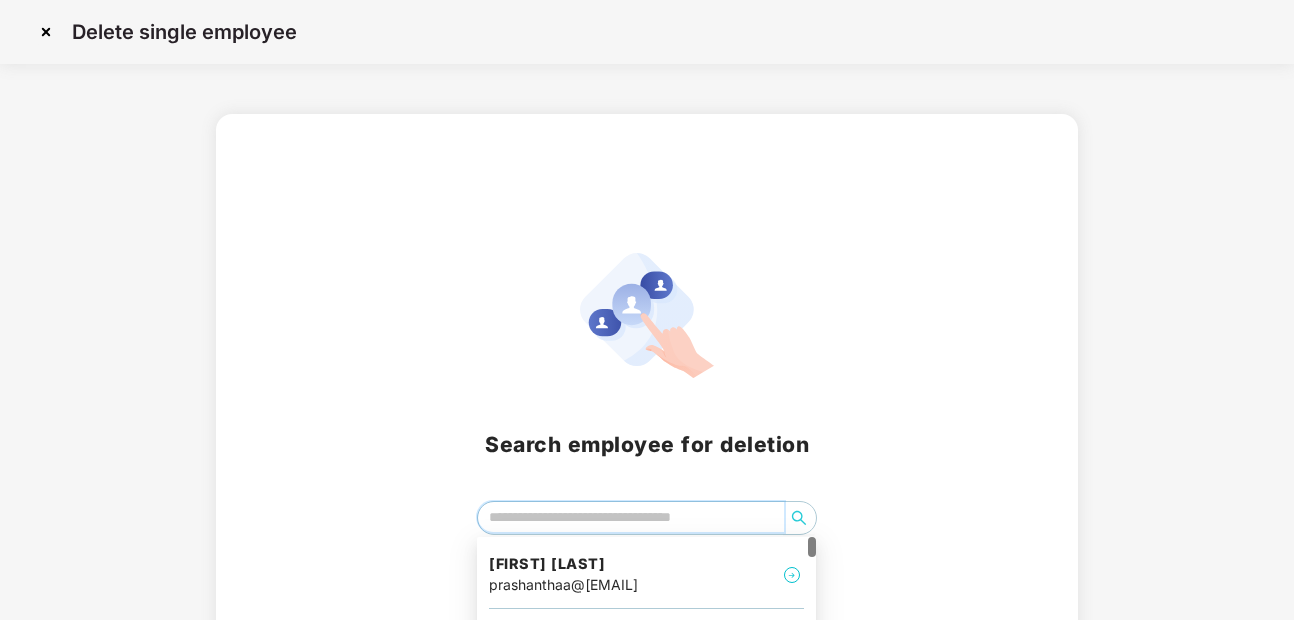type on "*" 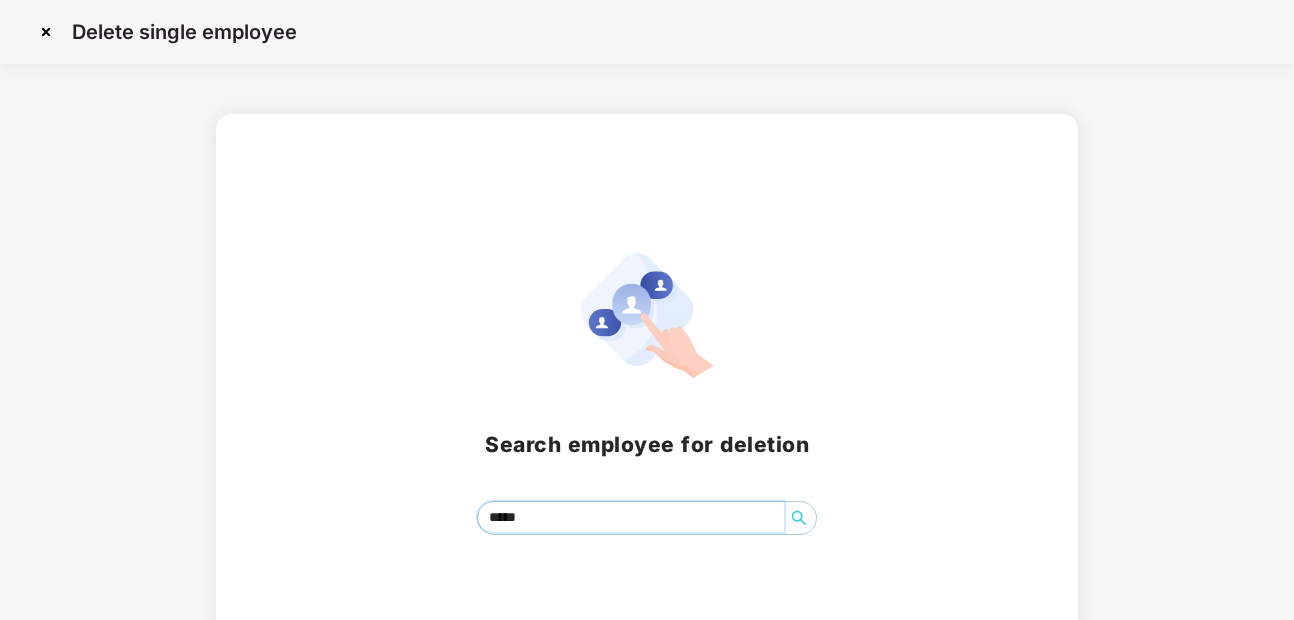 scroll, scrollTop: 54, scrollLeft: 0, axis: vertical 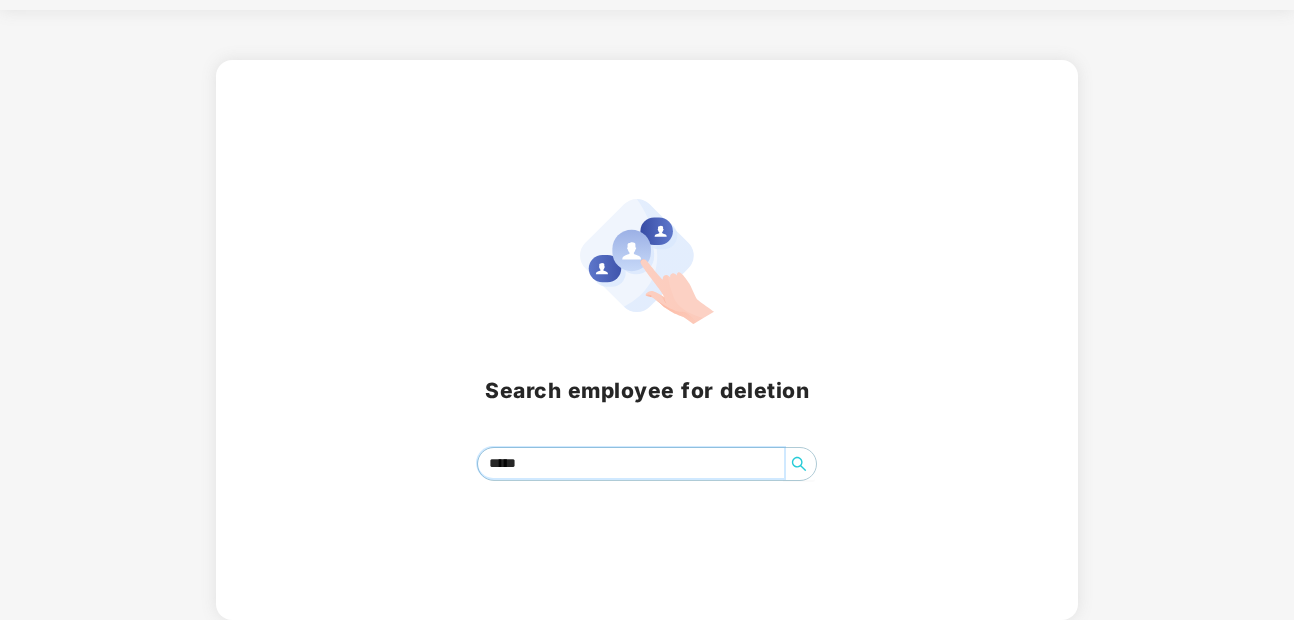 click 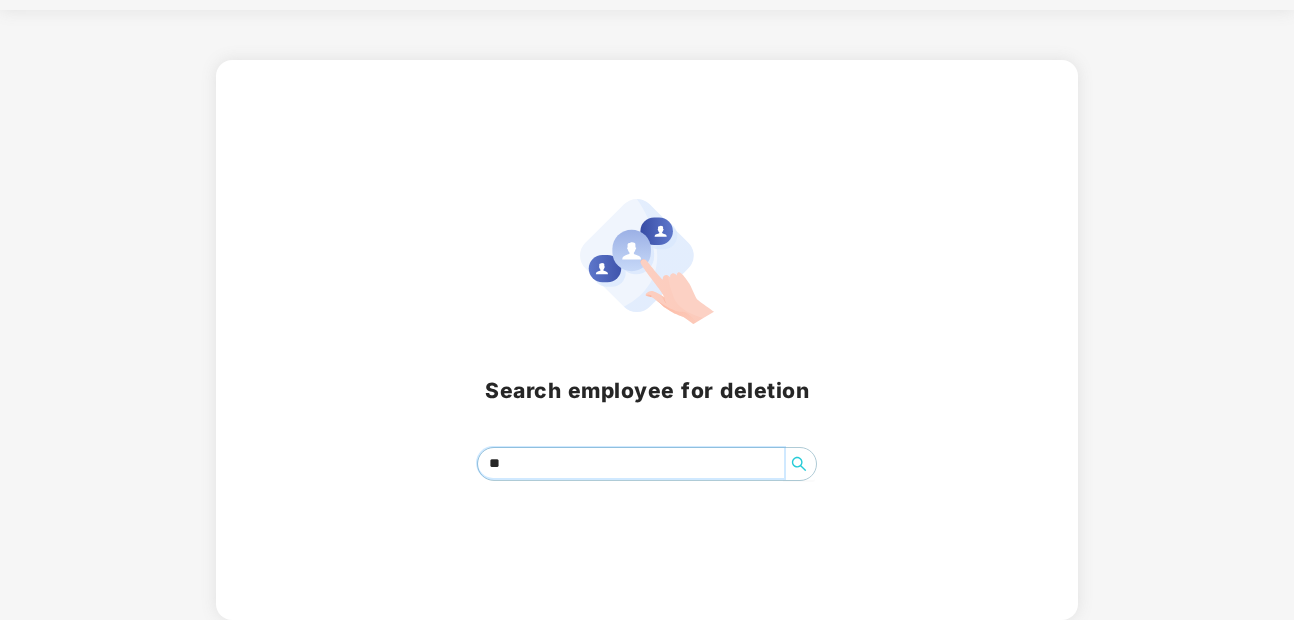 type on "*" 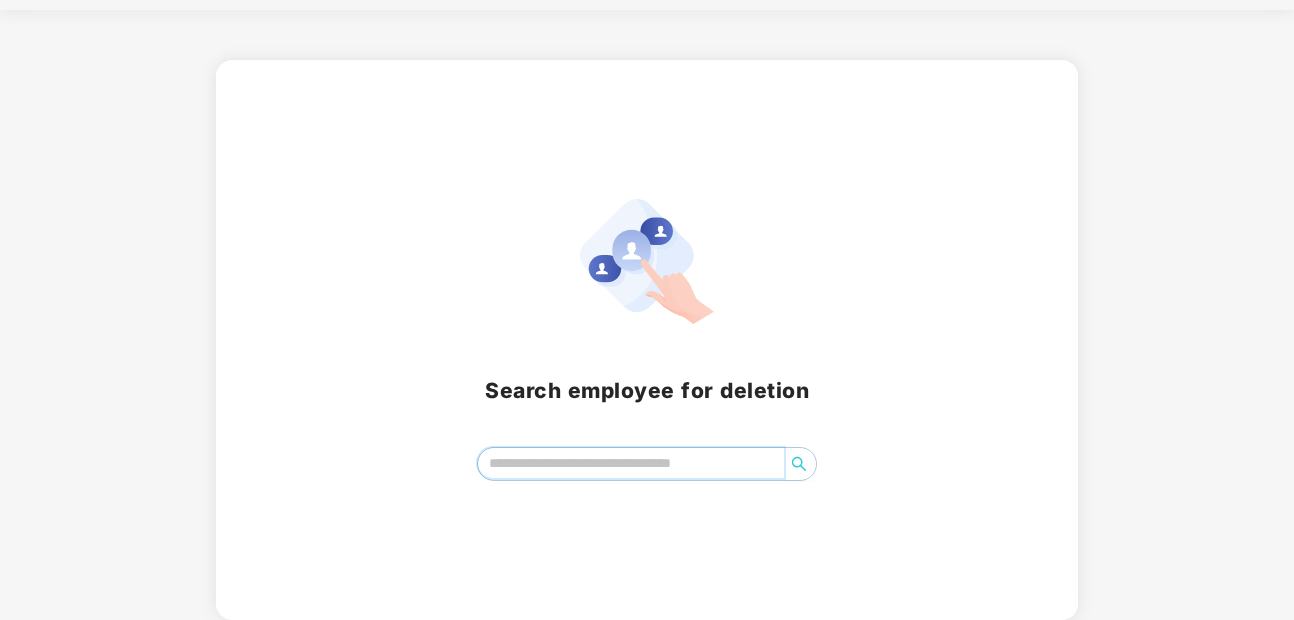 click at bounding box center [630, 463] 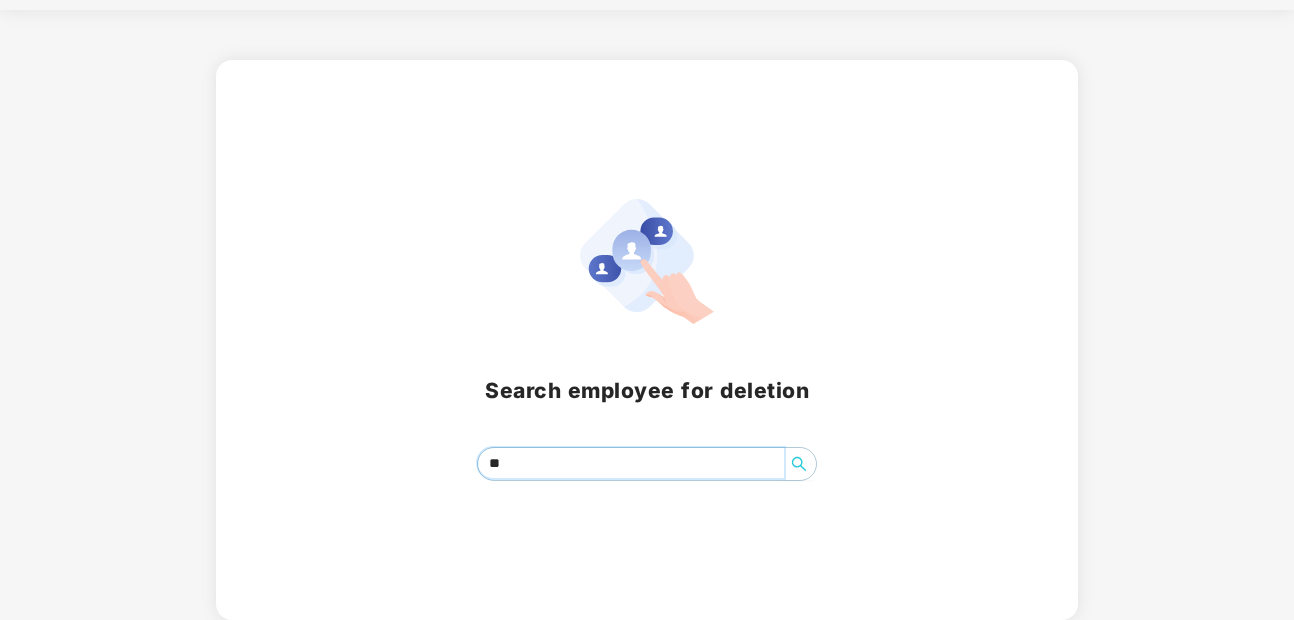 type on "*" 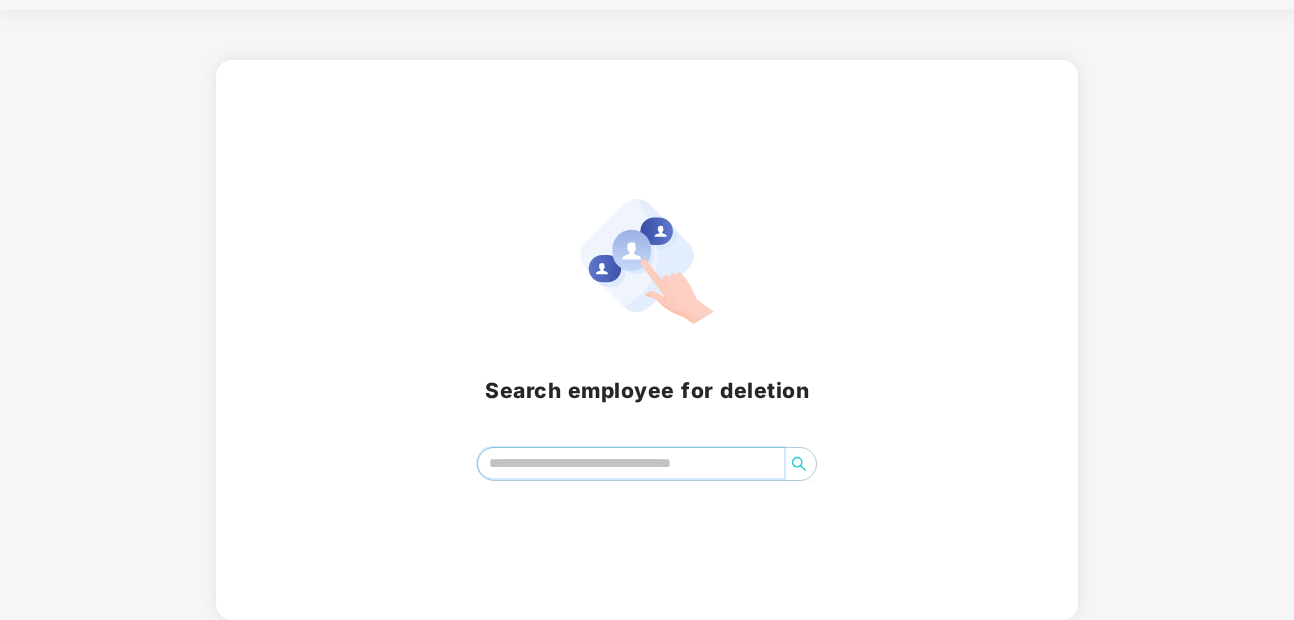 paste on "**********" 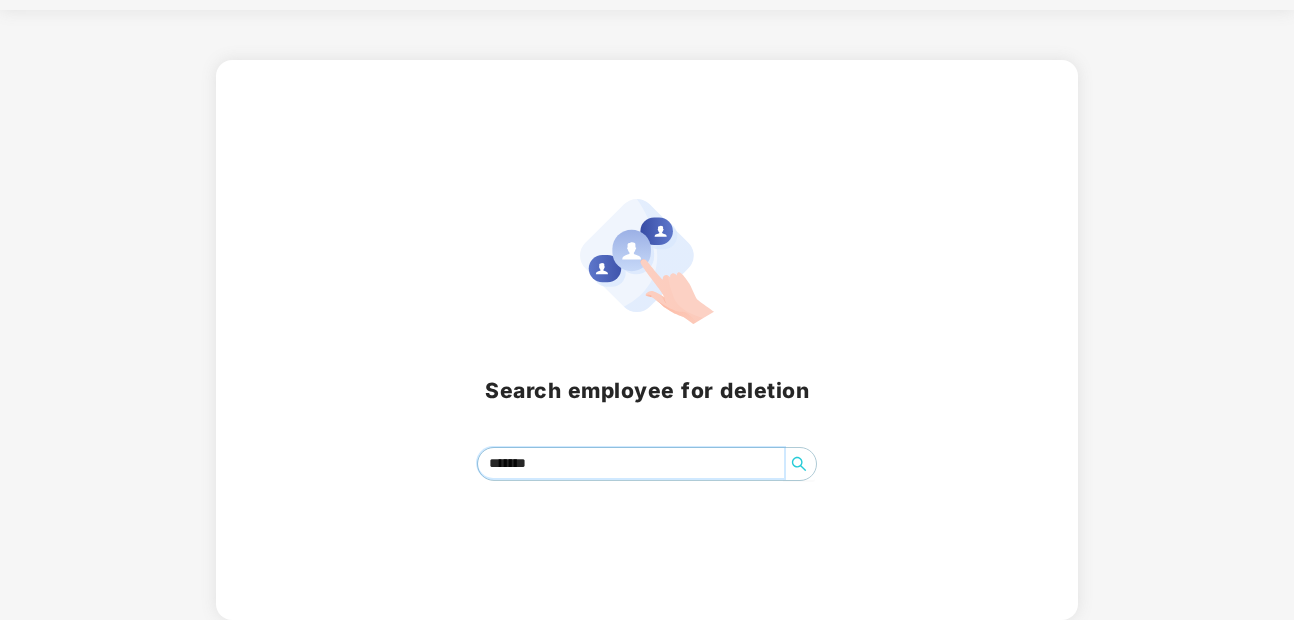 click on "******" at bounding box center (630, 463) 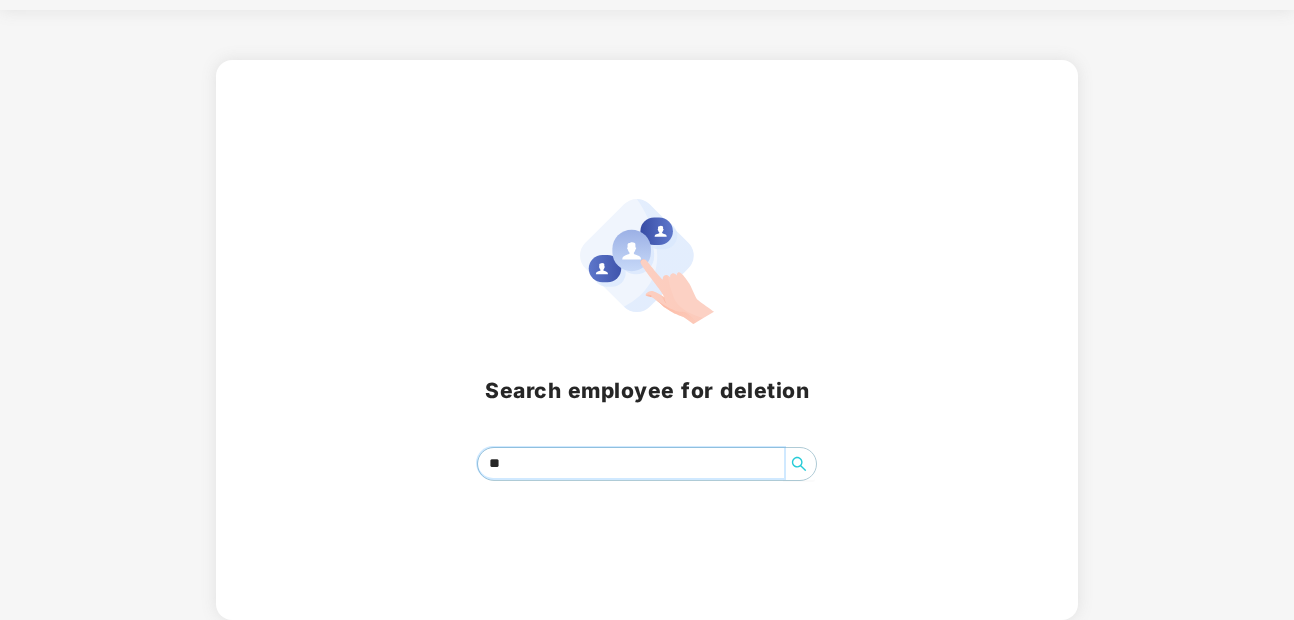 type on "*" 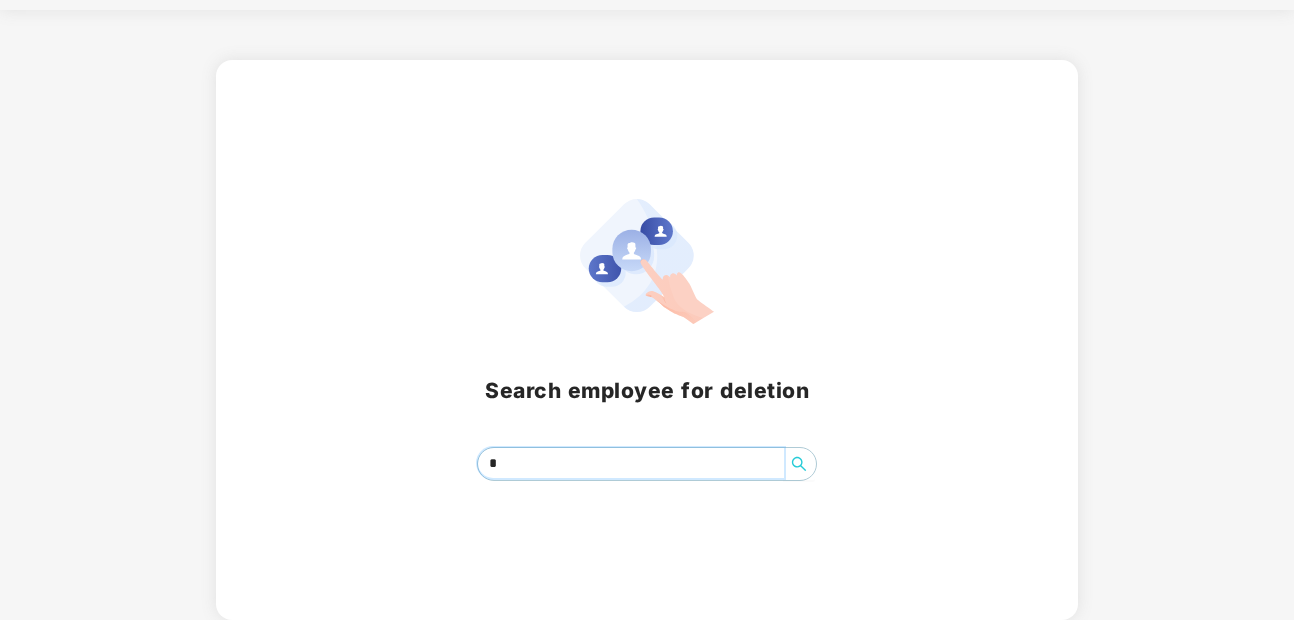 click on "*" at bounding box center [630, 463] 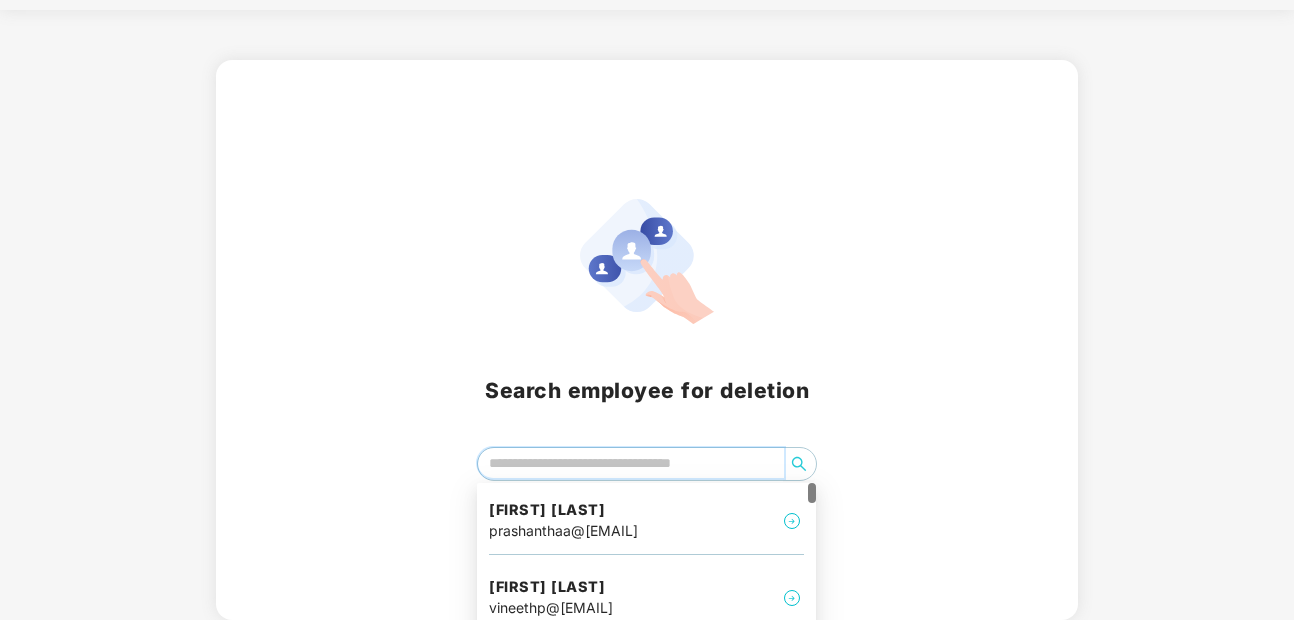 paste on "***" 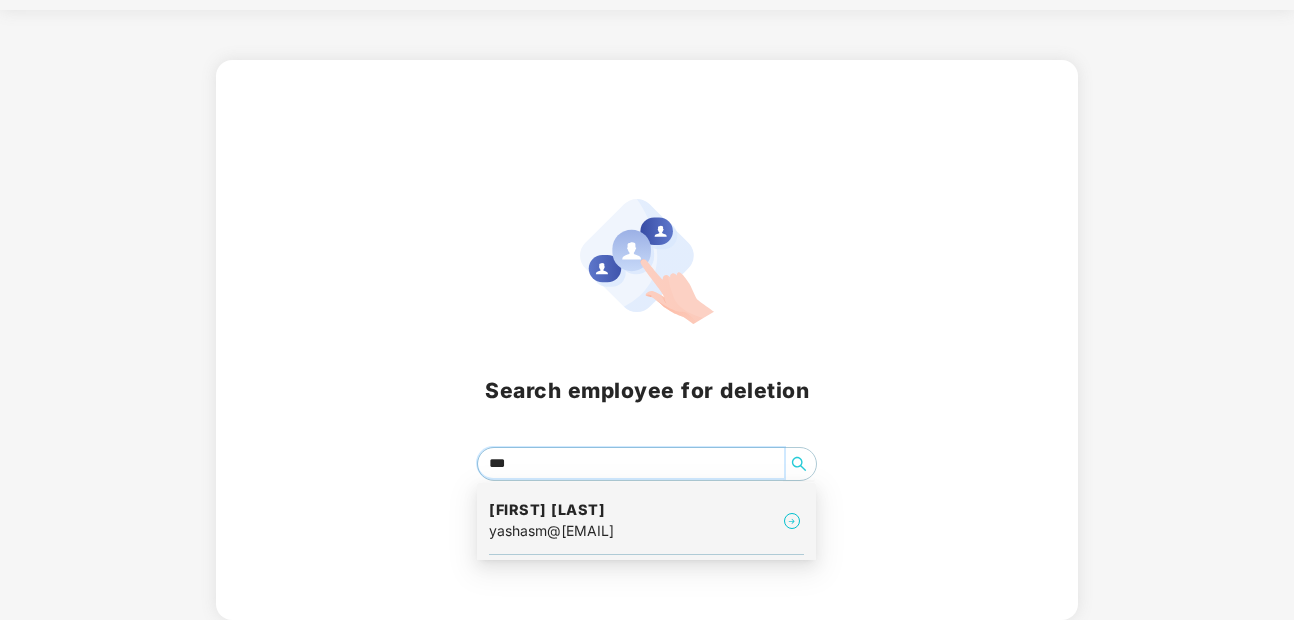 click on "[FIRST] [LAST]" at bounding box center (551, 510) 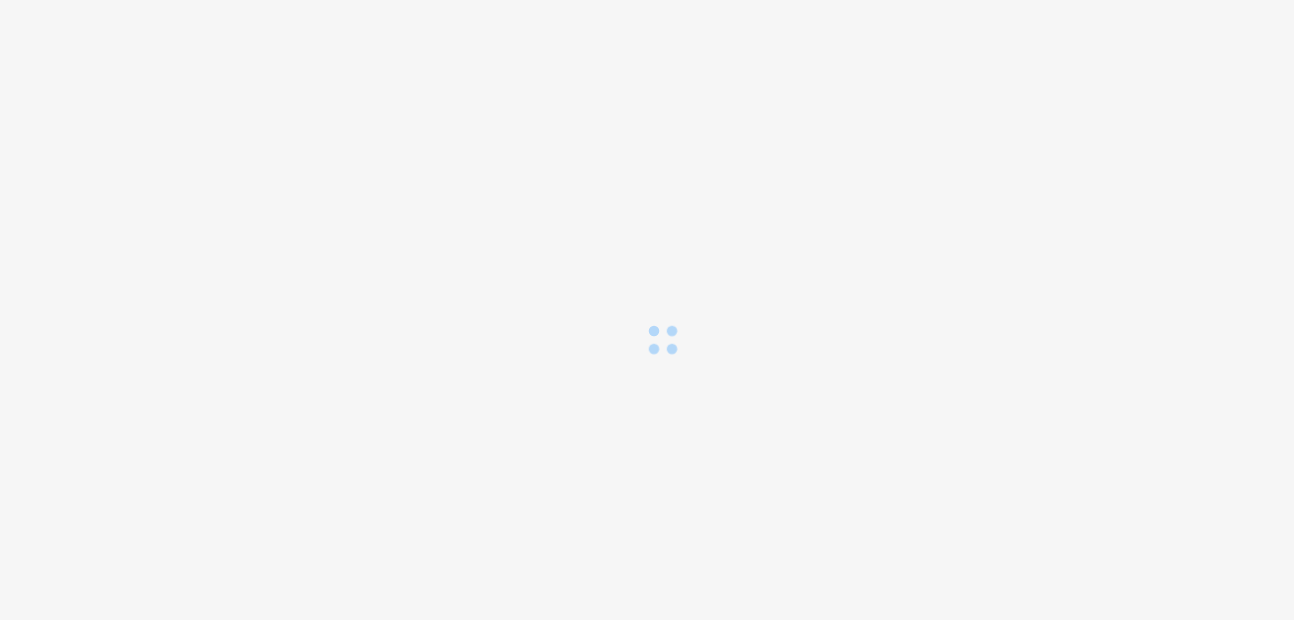 scroll, scrollTop: 0, scrollLeft: 0, axis: both 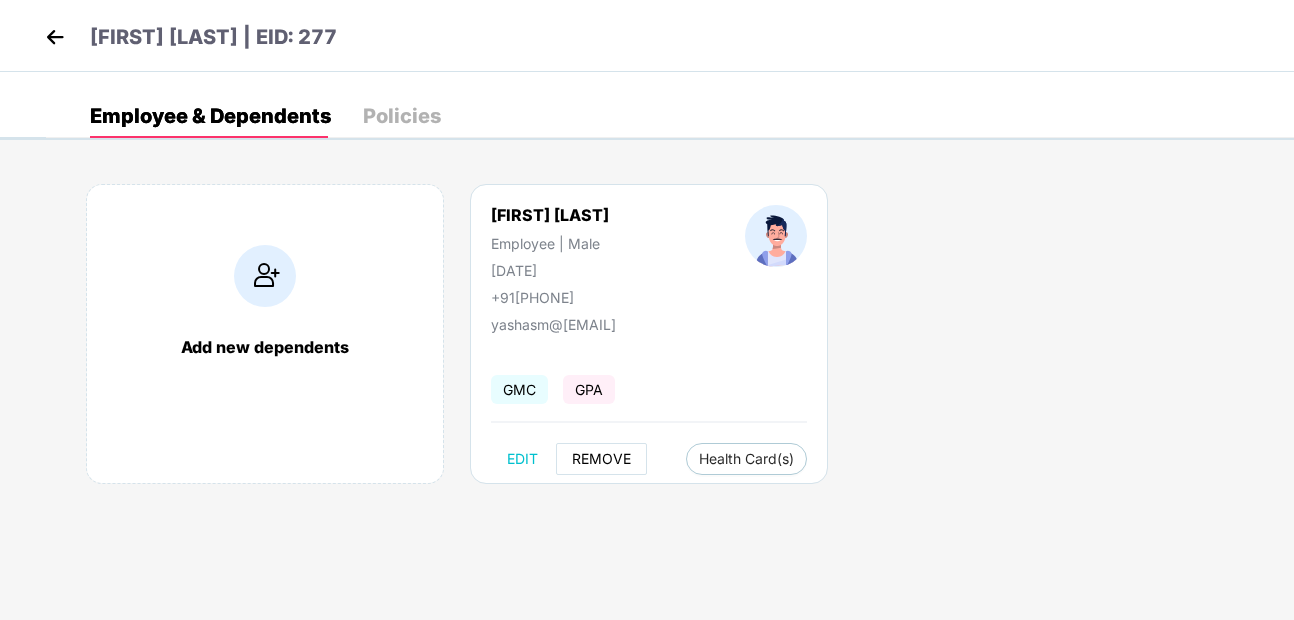 click on "REMOVE" at bounding box center (601, 459) 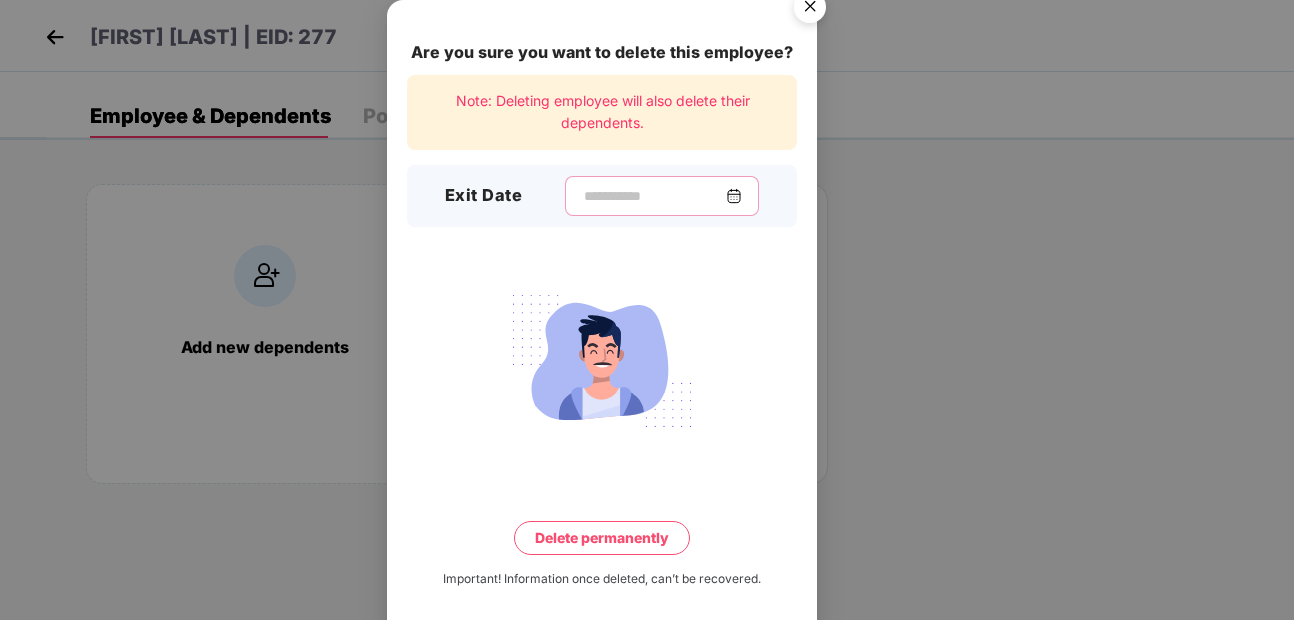 click at bounding box center (654, 196) 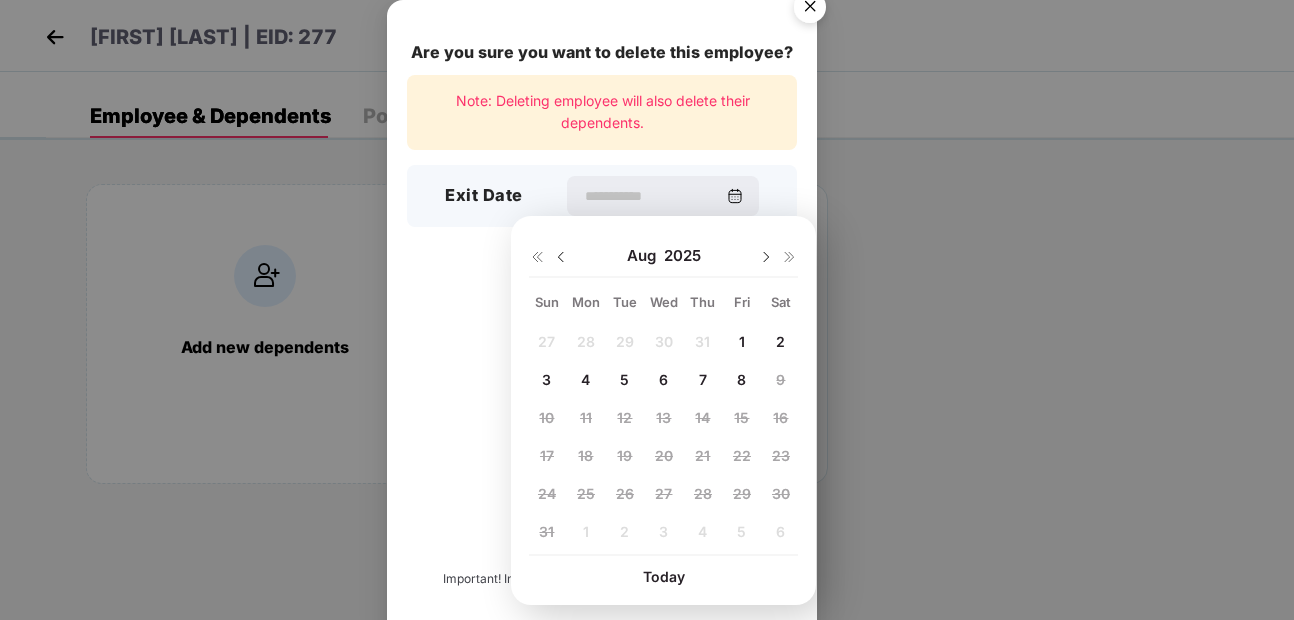 click on "8" at bounding box center [741, 379] 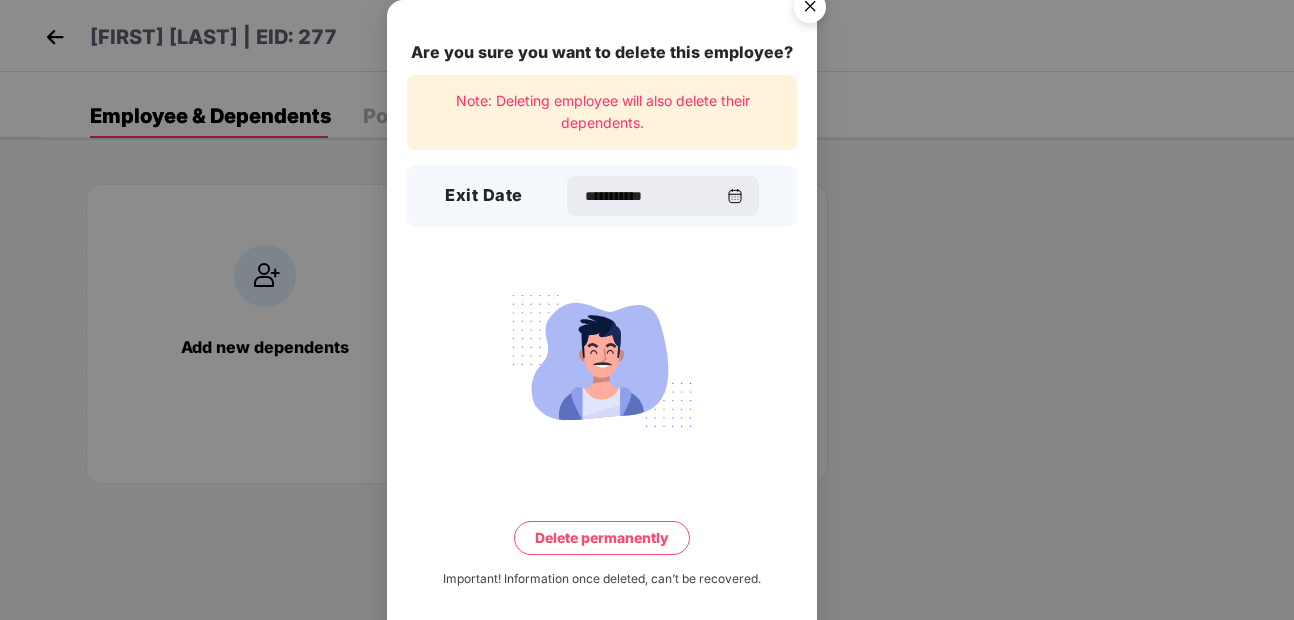 click at bounding box center [602, 361] 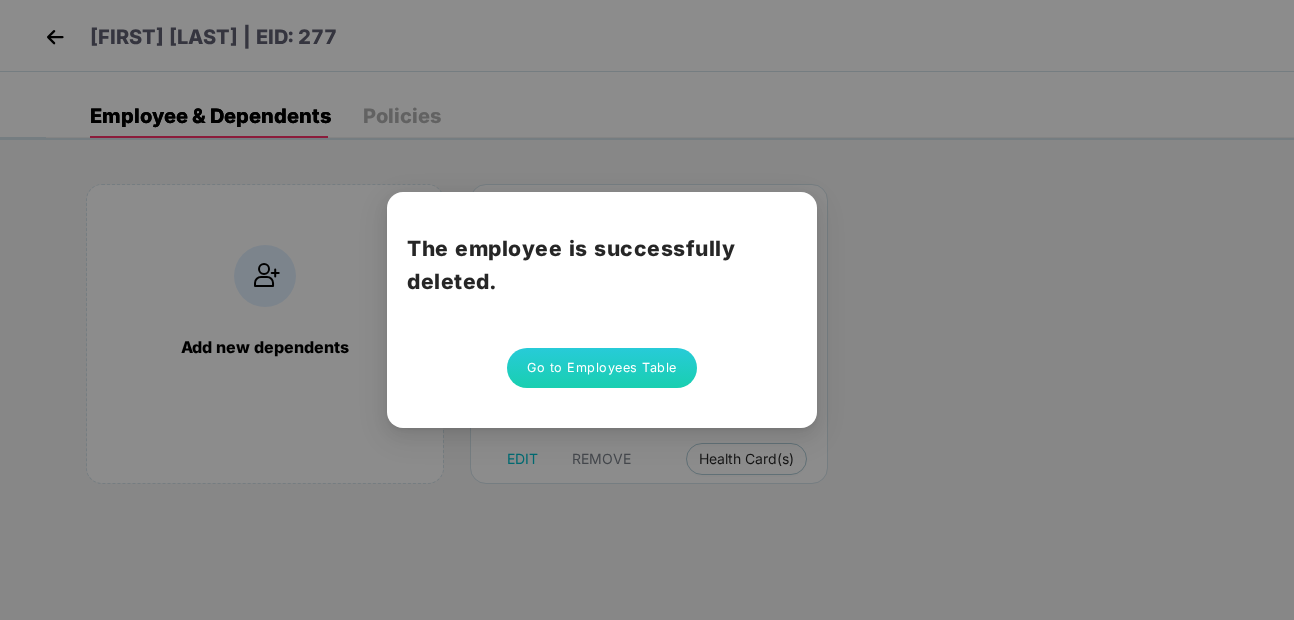 click on "The employee is successfully deleted. Go to Employees Table" at bounding box center [647, 310] 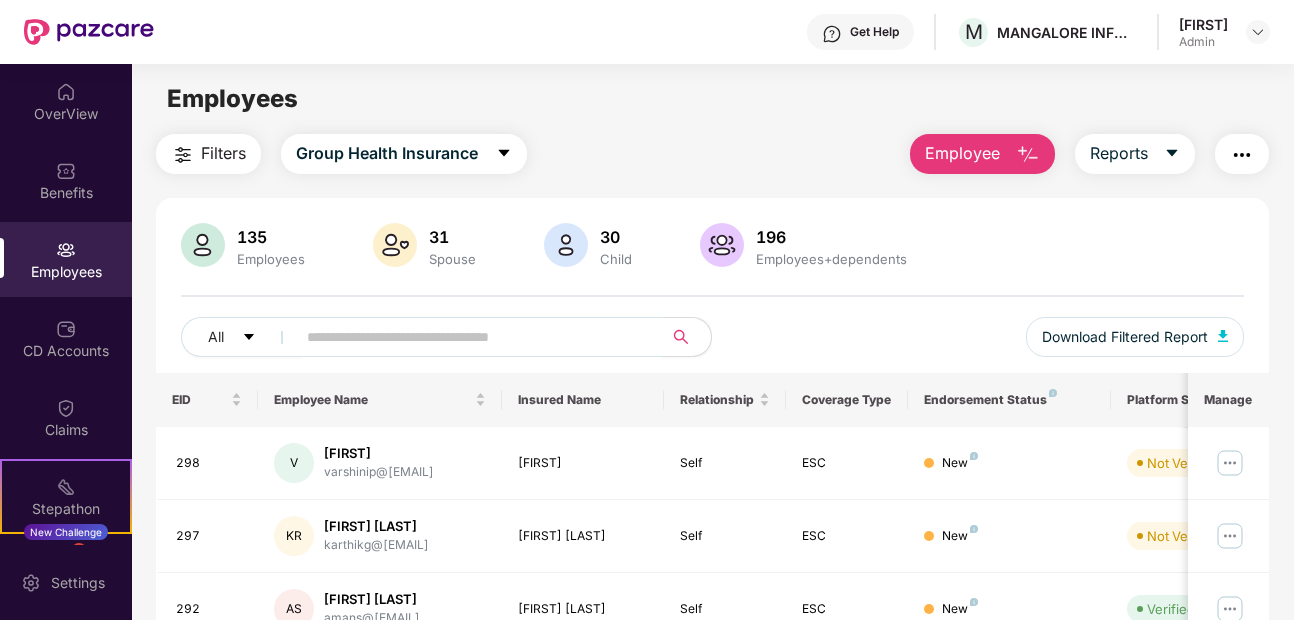 click at bounding box center [471, 337] 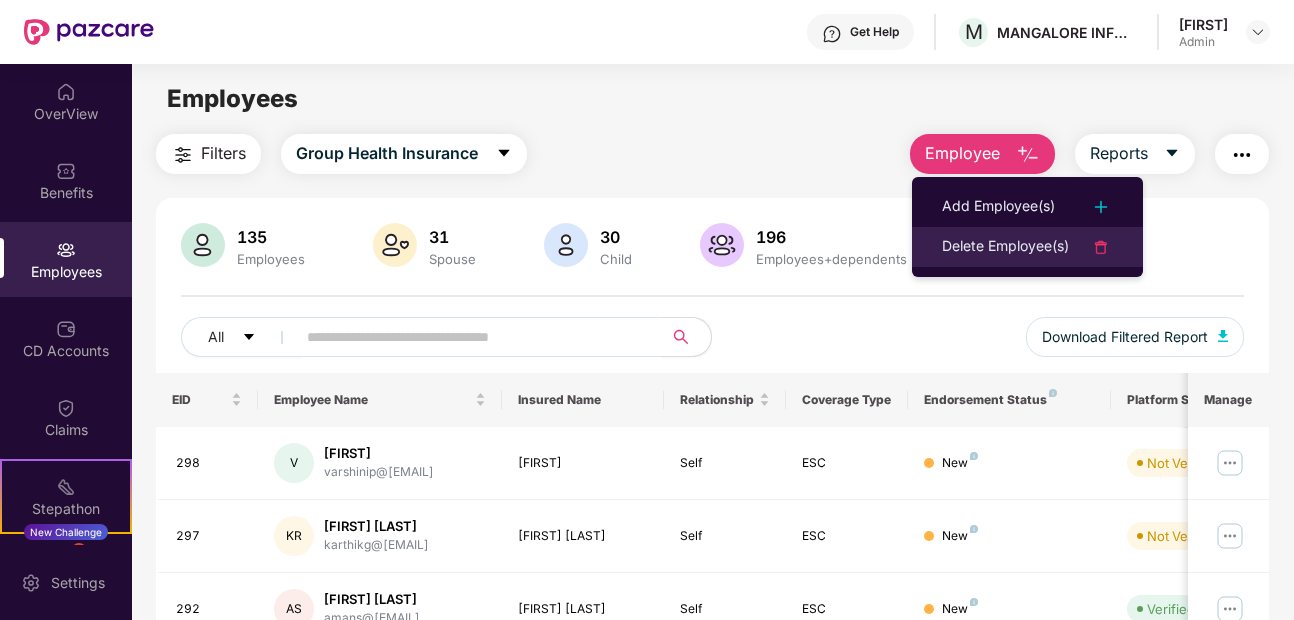 click on "Delete Employee(s)" at bounding box center [1005, 247] 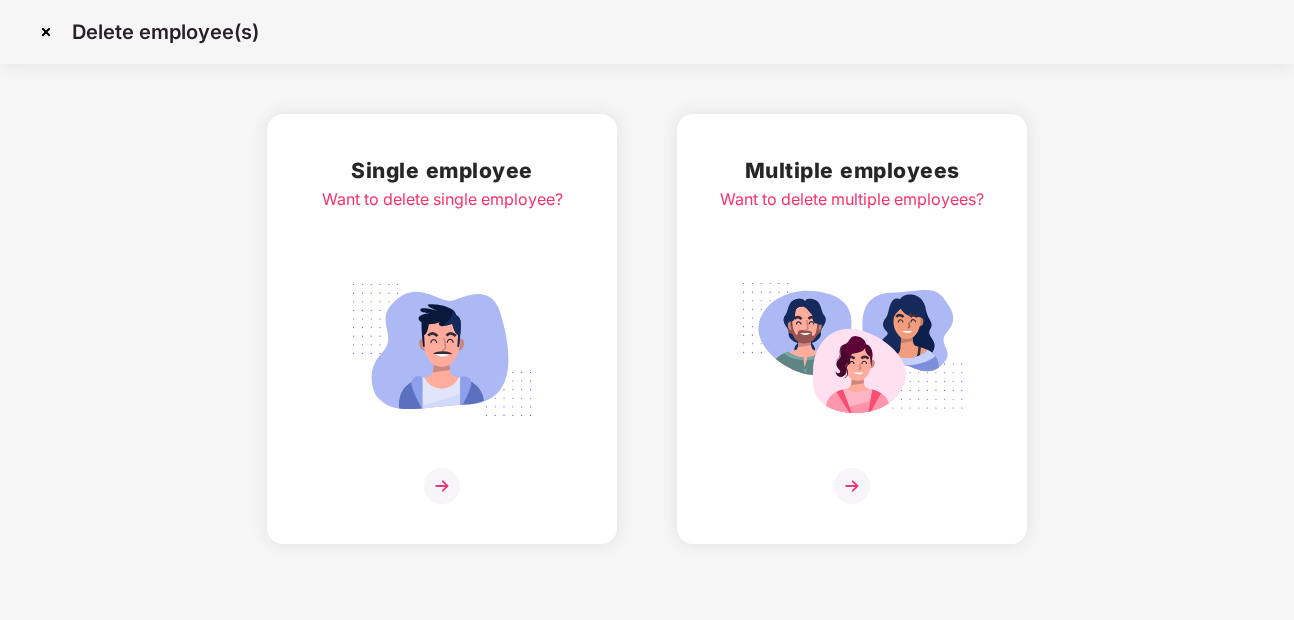 click at bounding box center (442, 486) 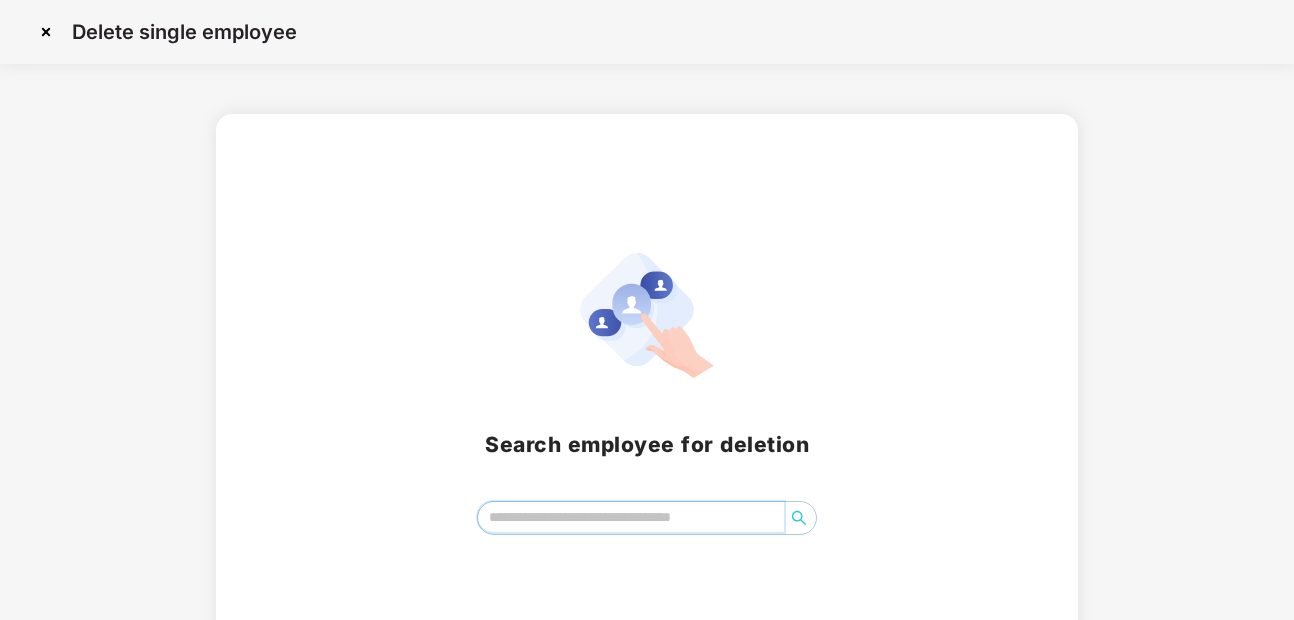 click at bounding box center [630, 517] 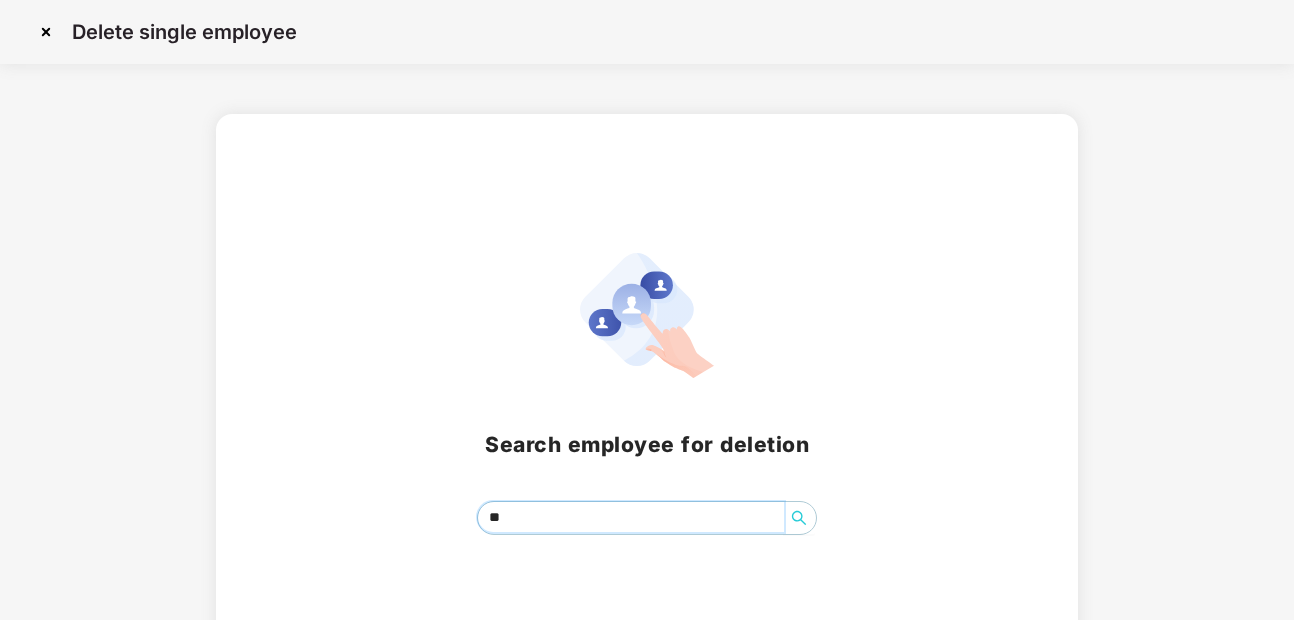 type on "*" 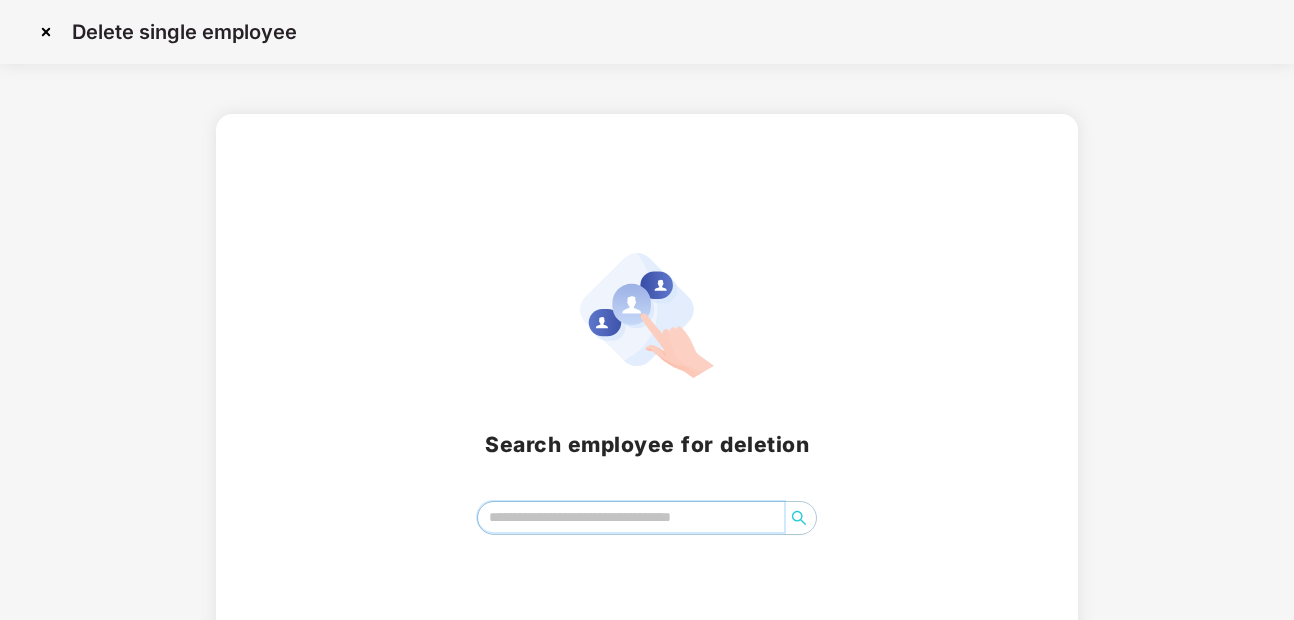 paste on "**********" 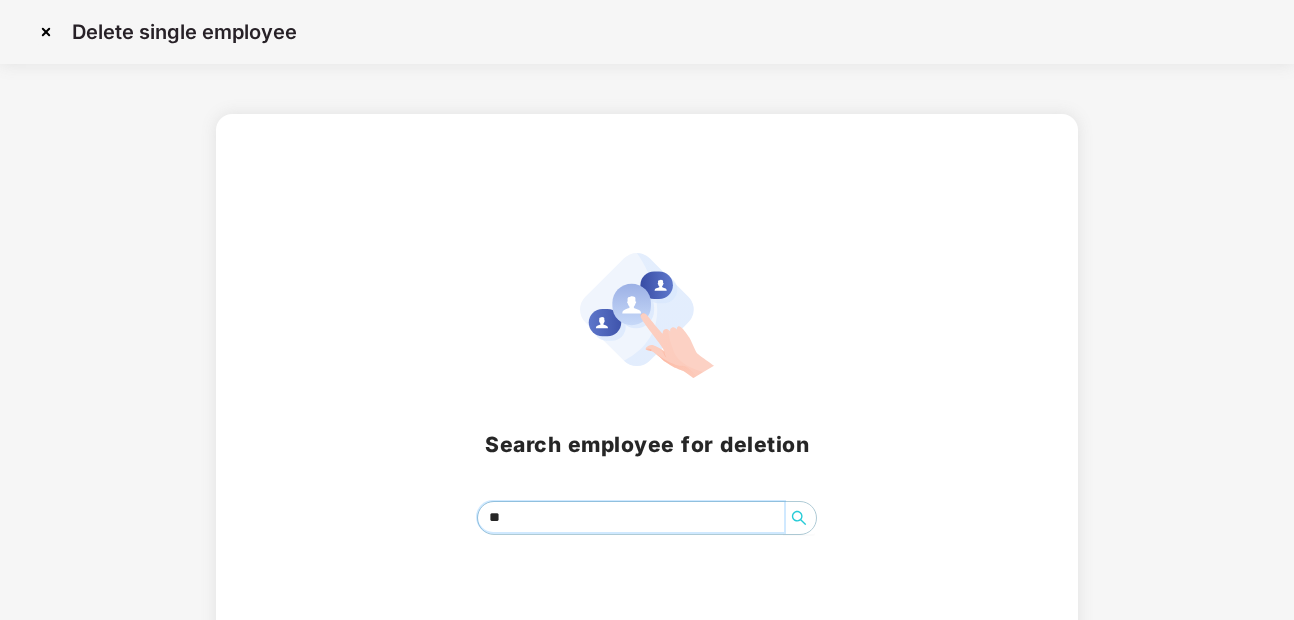 type on "*" 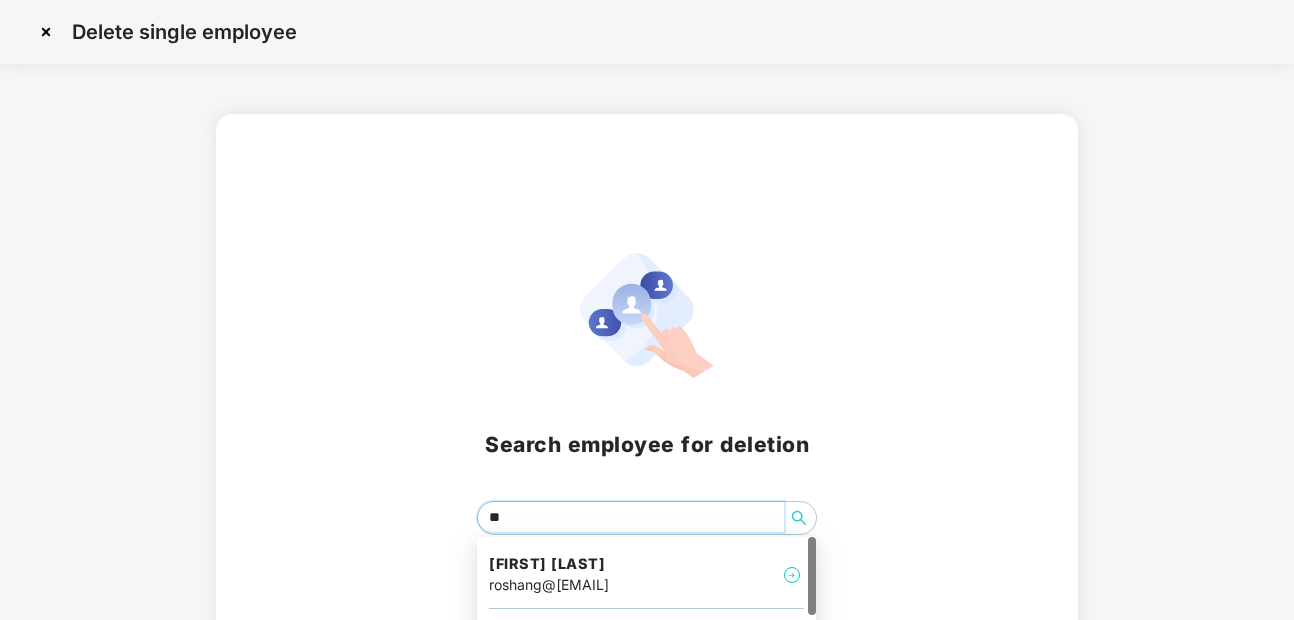type on "***" 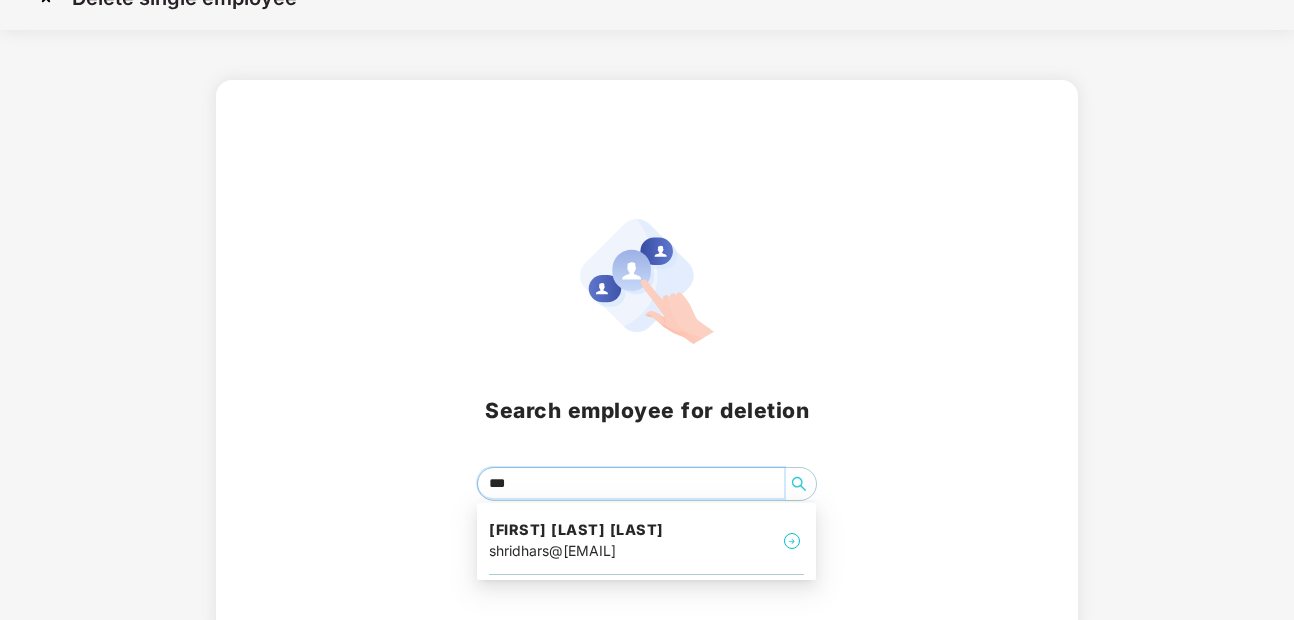 scroll, scrollTop: 54, scrollLeft: 0, axis: vertical 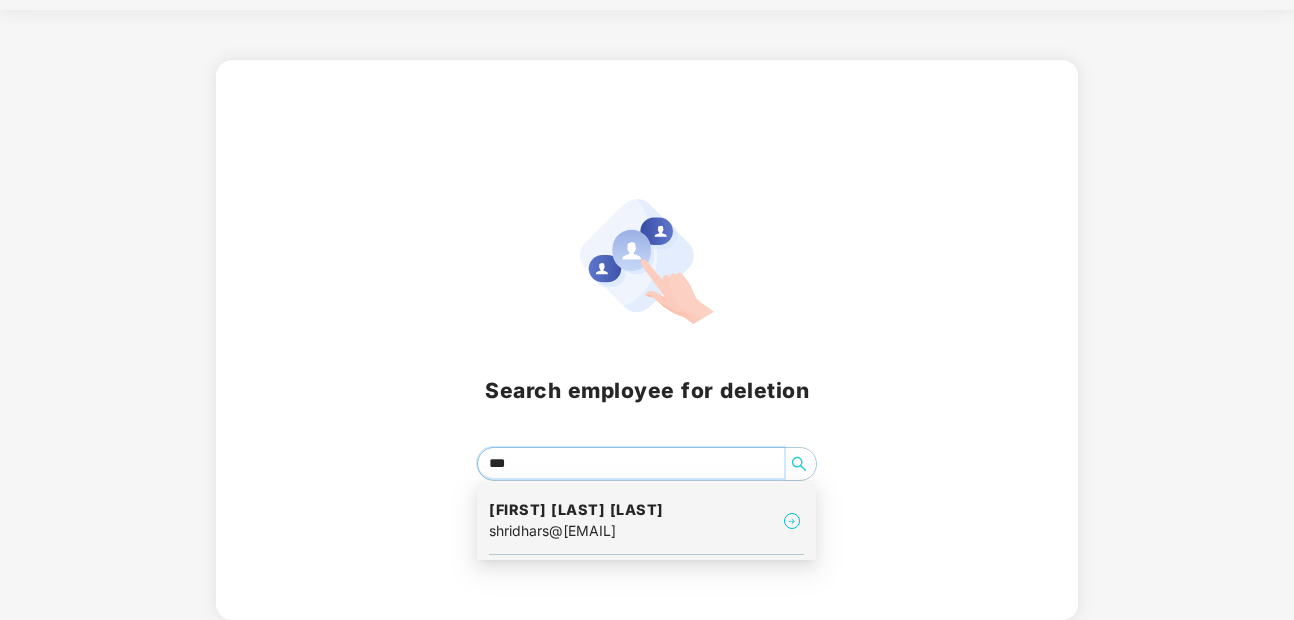 click on "Shridhar Suresha sherugar" at bounding box center (576, 510) 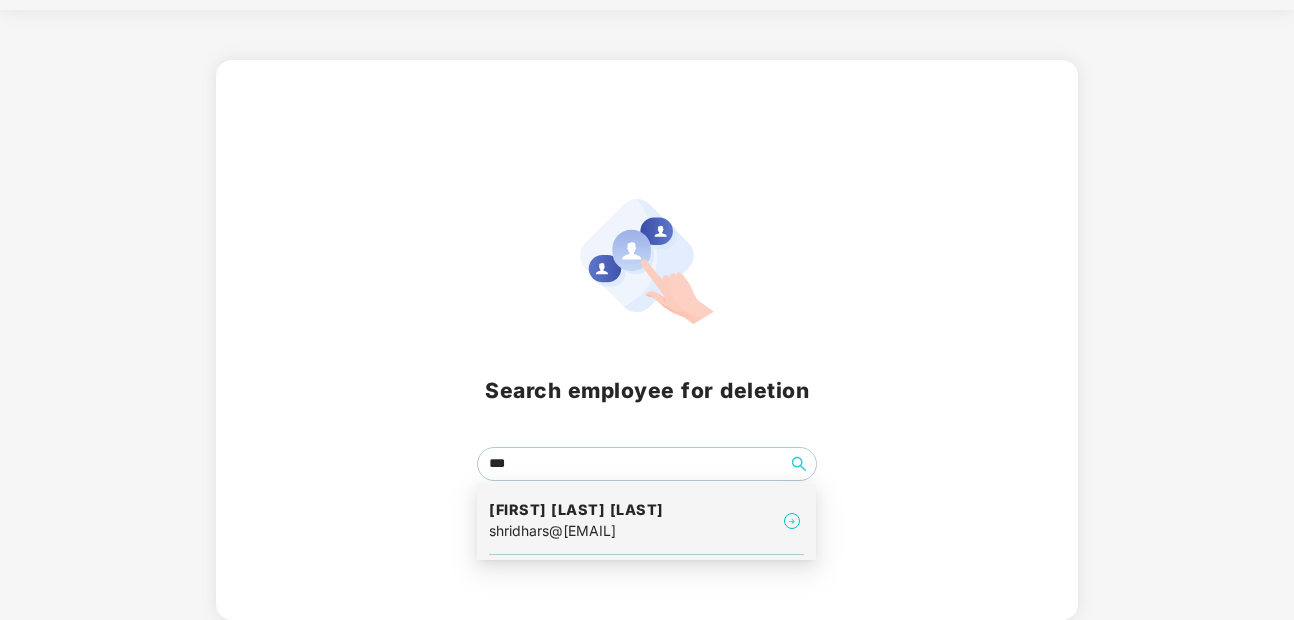 scroll, scrollTop: 0, scrollLeft: 0, axis: both 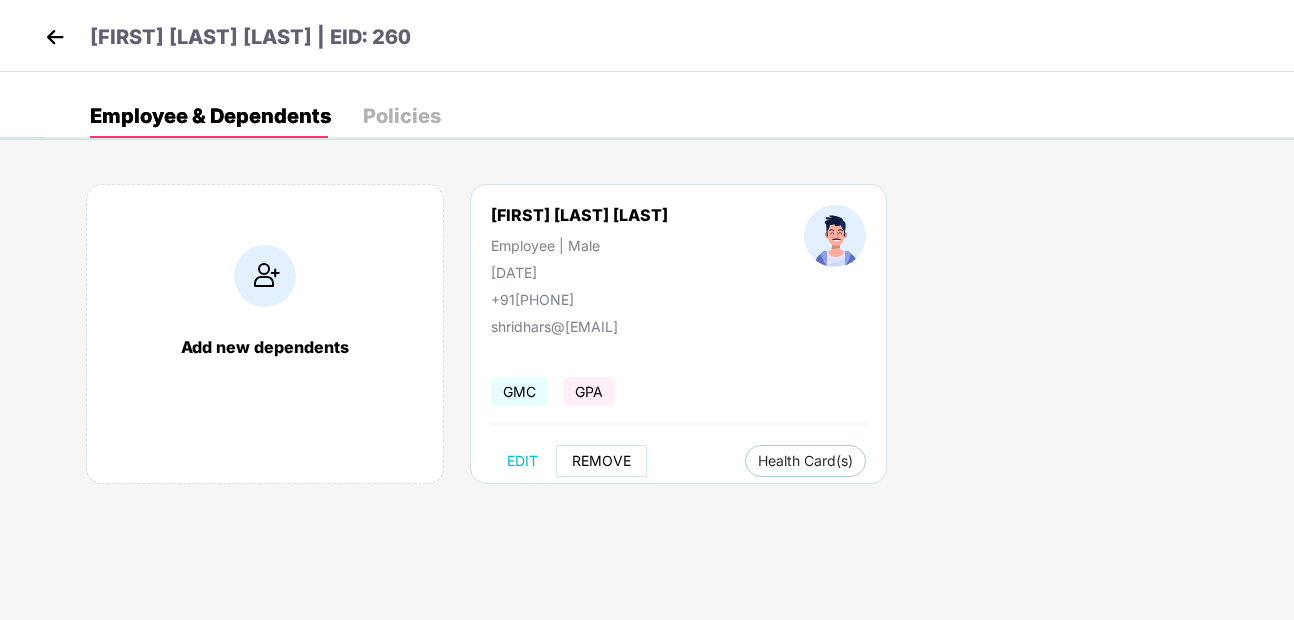 click on "REMOVE" at bounding box center (601, 461) 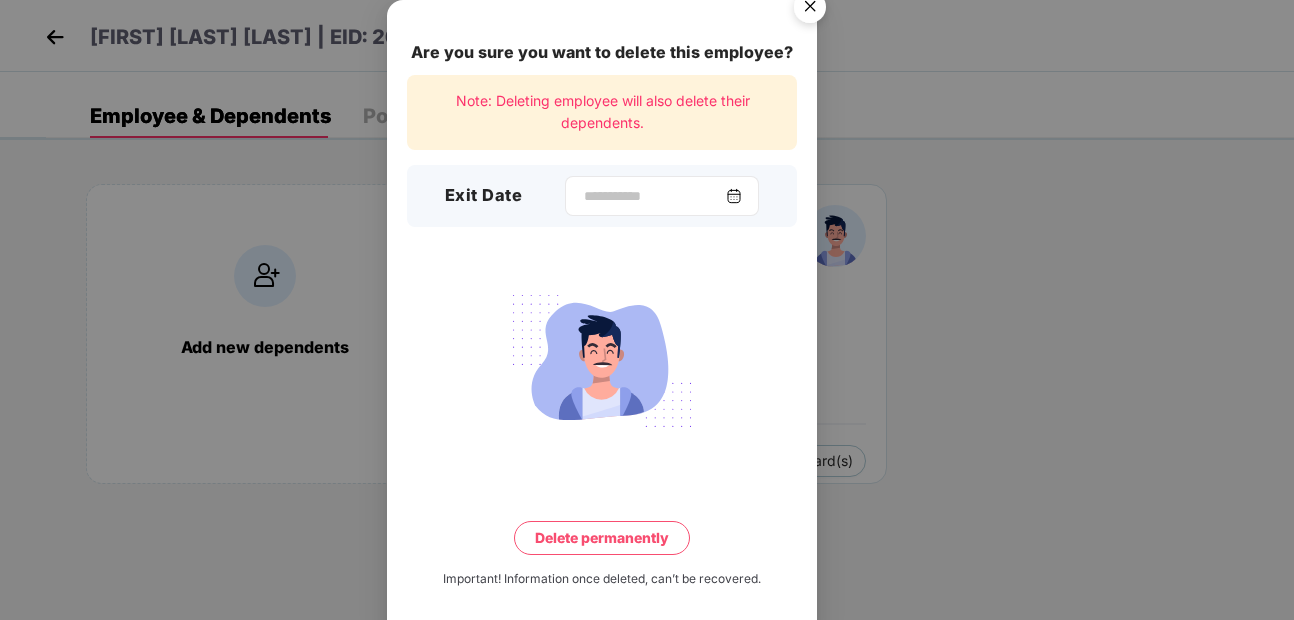 click at bounding box center [734, 196] 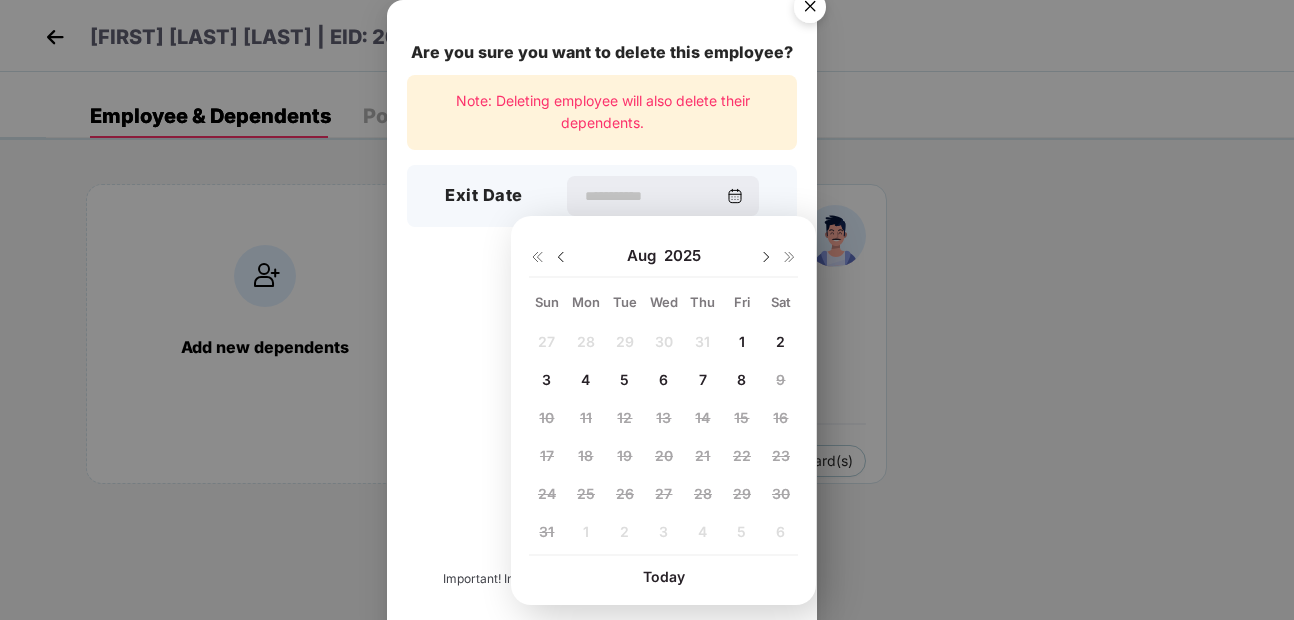 click on "7" at bounding box center [703, 379] 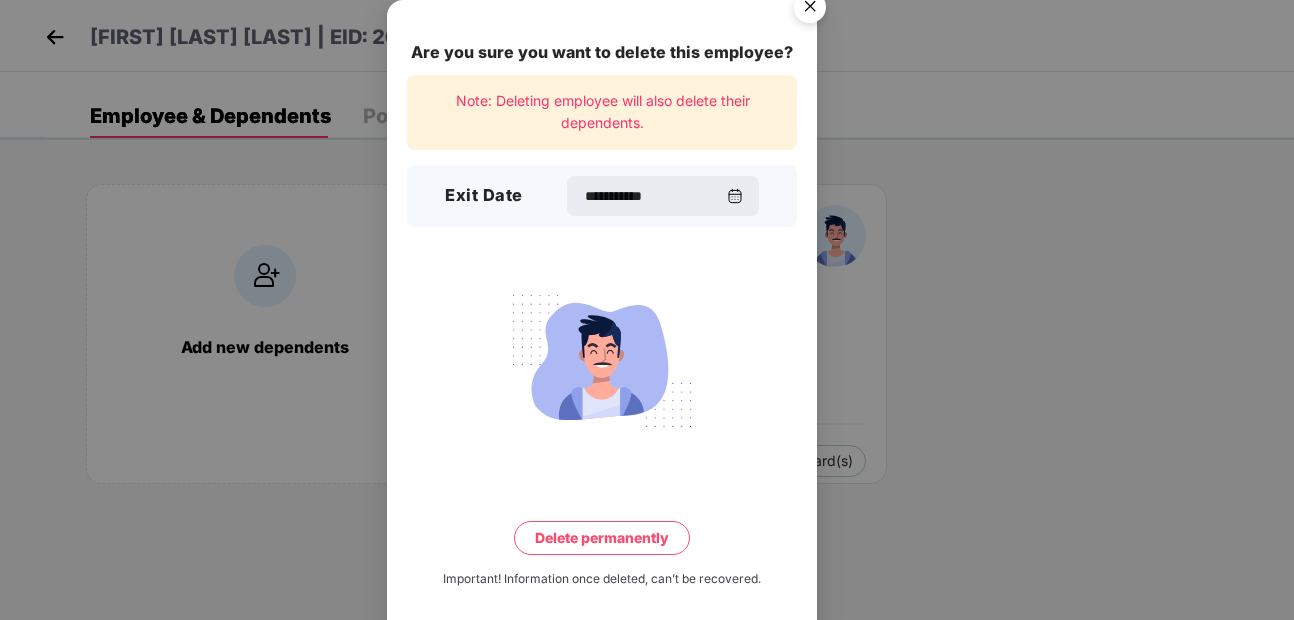 click on "Delete permanently" at bounding box center [602, 538] 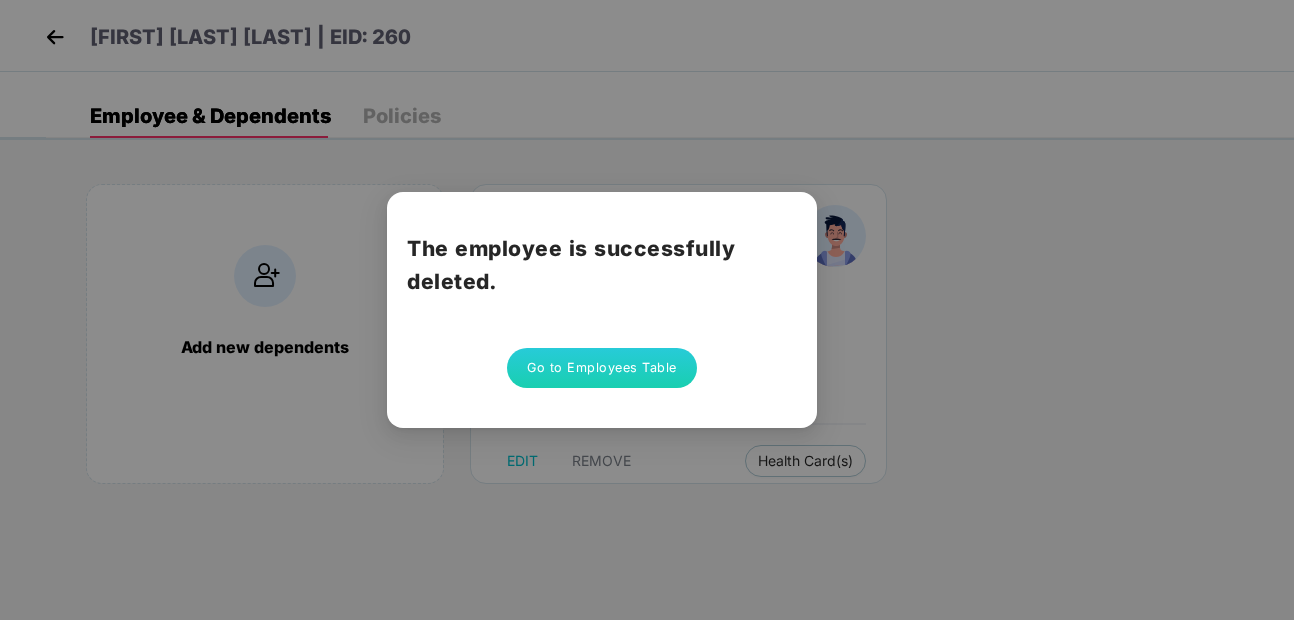 click on "Go to Employees Table" at bounding box center [602, 368] 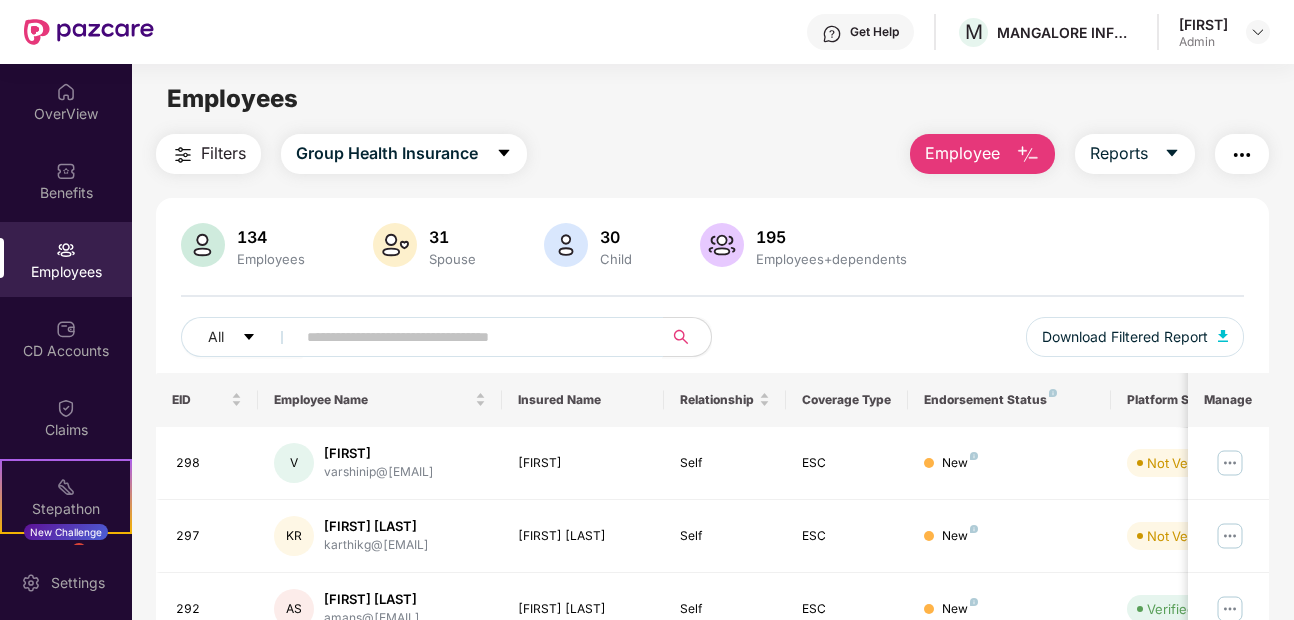 click at bounding box center [471, 337] 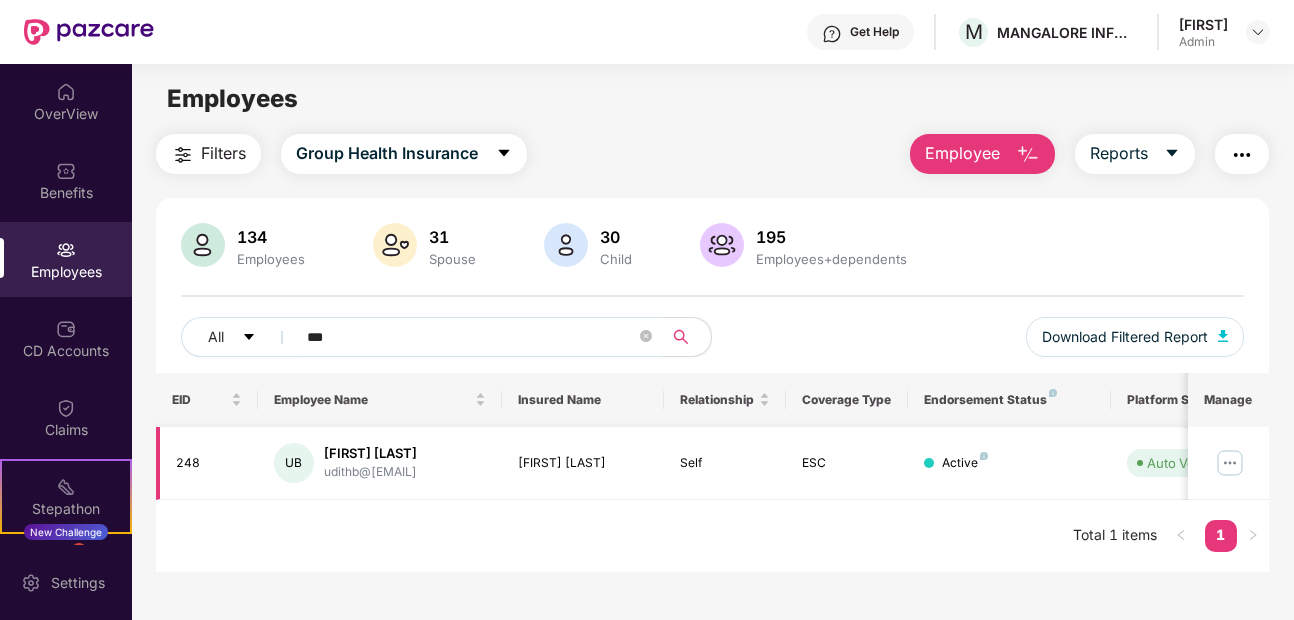type on "***" 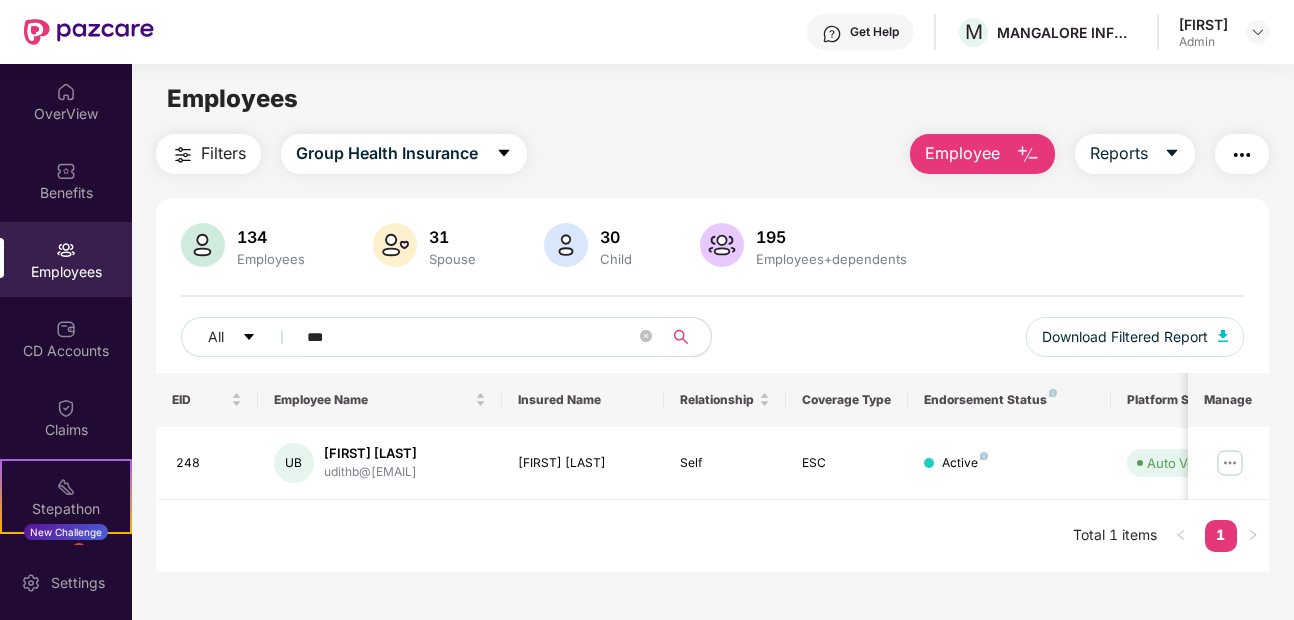 click on "EID Employee Name Insured Name Relationship Coverage Type Endorsement Status Platform Status Joining Date Manage                   248 UB Udith Bekal   udithb@unicourt.com Udith Bekal Self ESC Active Auto Verified 07 Aug 2023 Total 1 items 1" at bounding box center (712, 472) 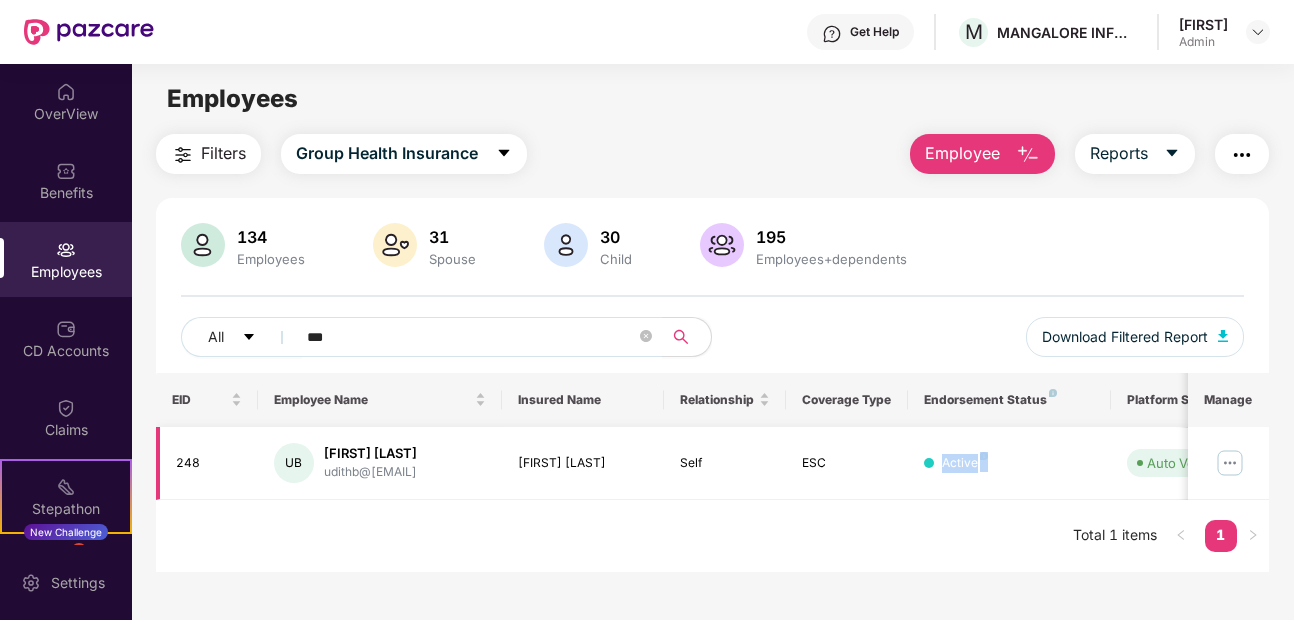 drag, startPoint x: 1019, startPoint y: 464, endPoint x: 824, endPoint y: 459, distance: 195.06409 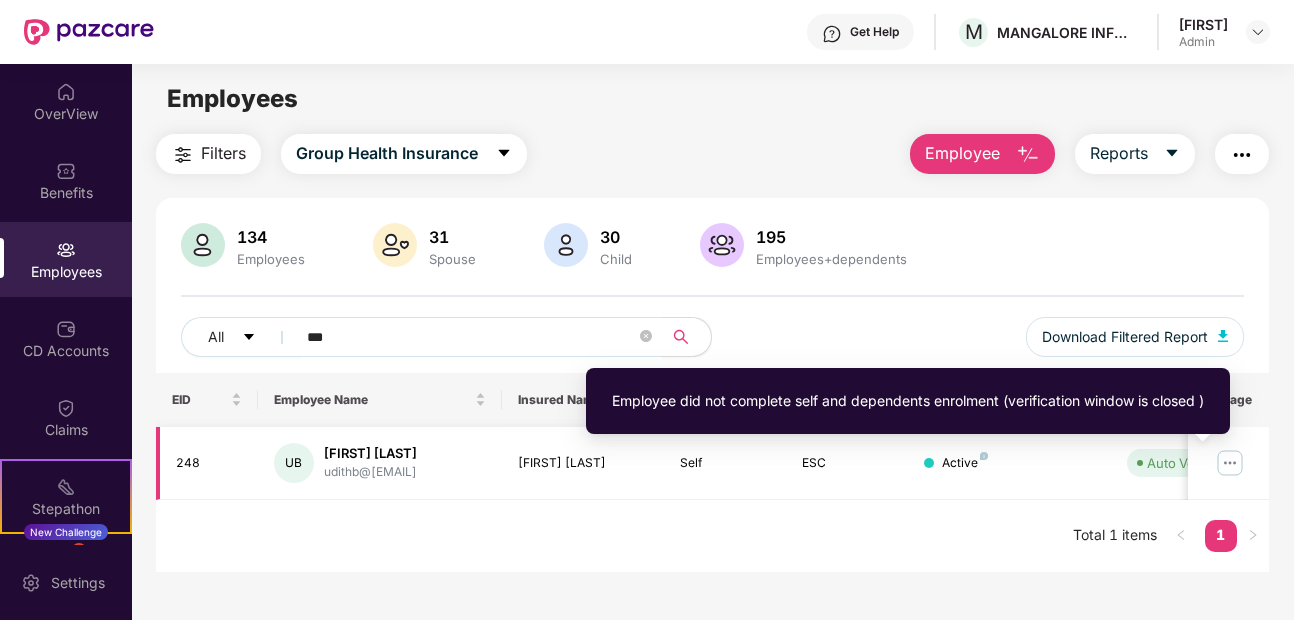 click on "Auto Verified" at bounding box center [1187, 463] 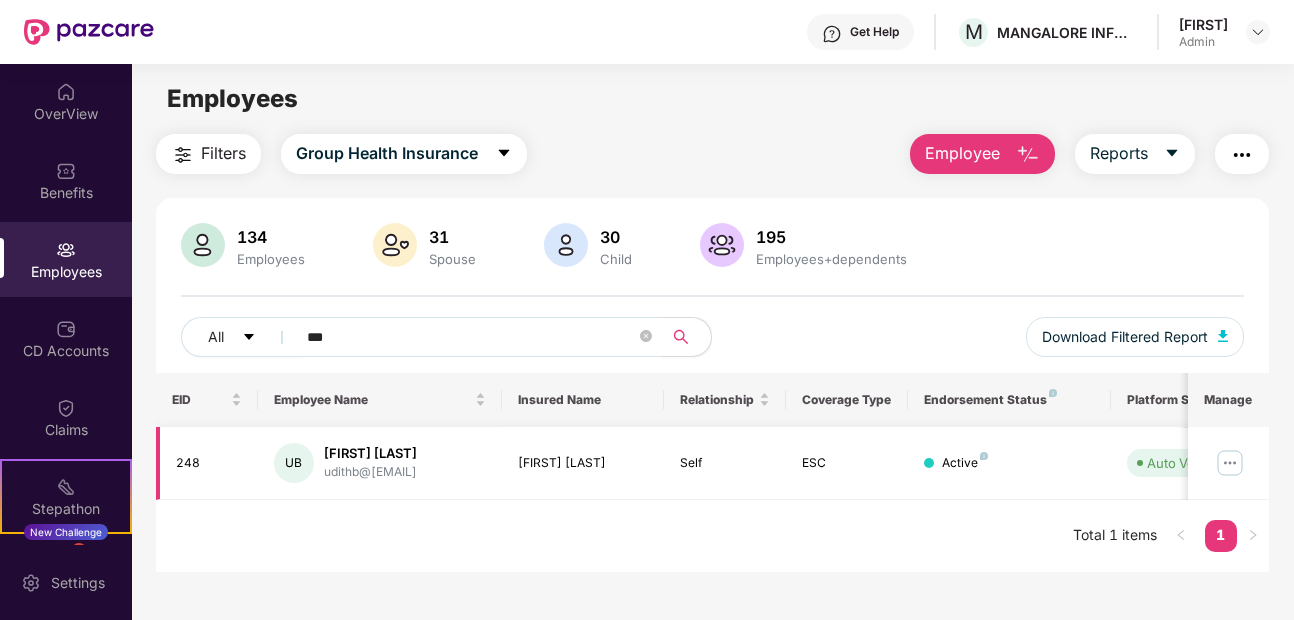 click at bounding box center [1230, 463] 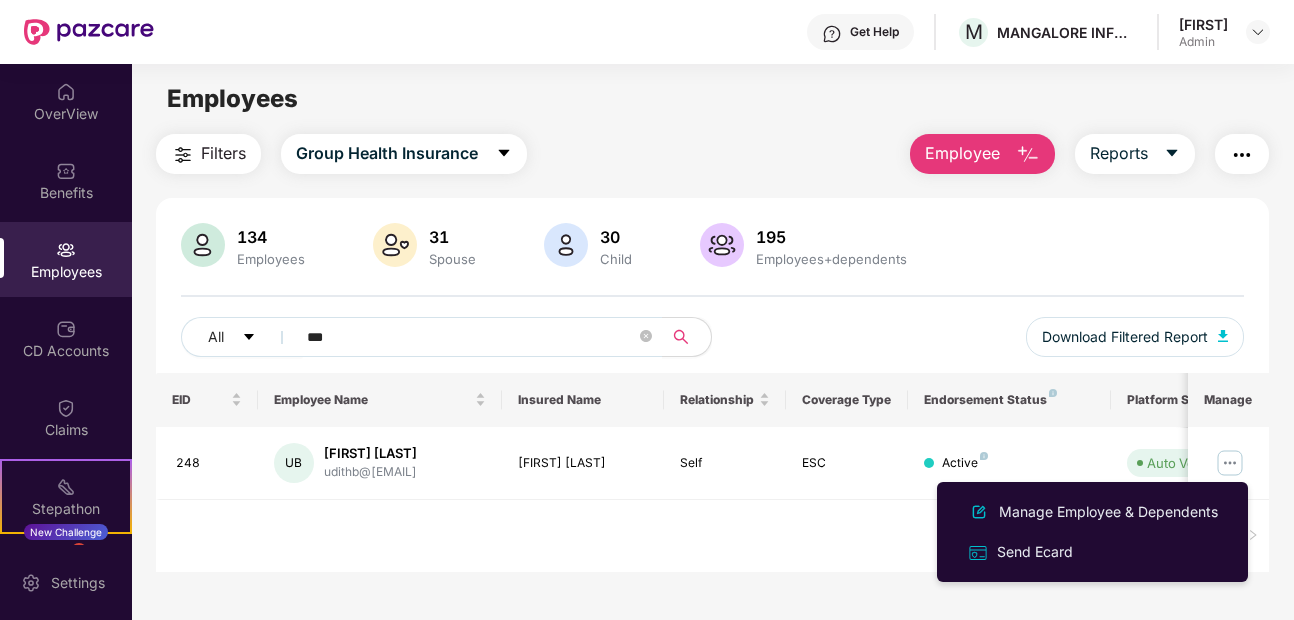 click on "EID Employee Name Insured Name Relationship Coverage Type Endorsement Status Platform Status Joining Date Manage                   248 UB Udith Bekal   udithb@unicourt.com Udith Bekal Self ESC Active Auto Verified 07 Aug 2023 Total 1 items 1" at bounding box center (712, 472) 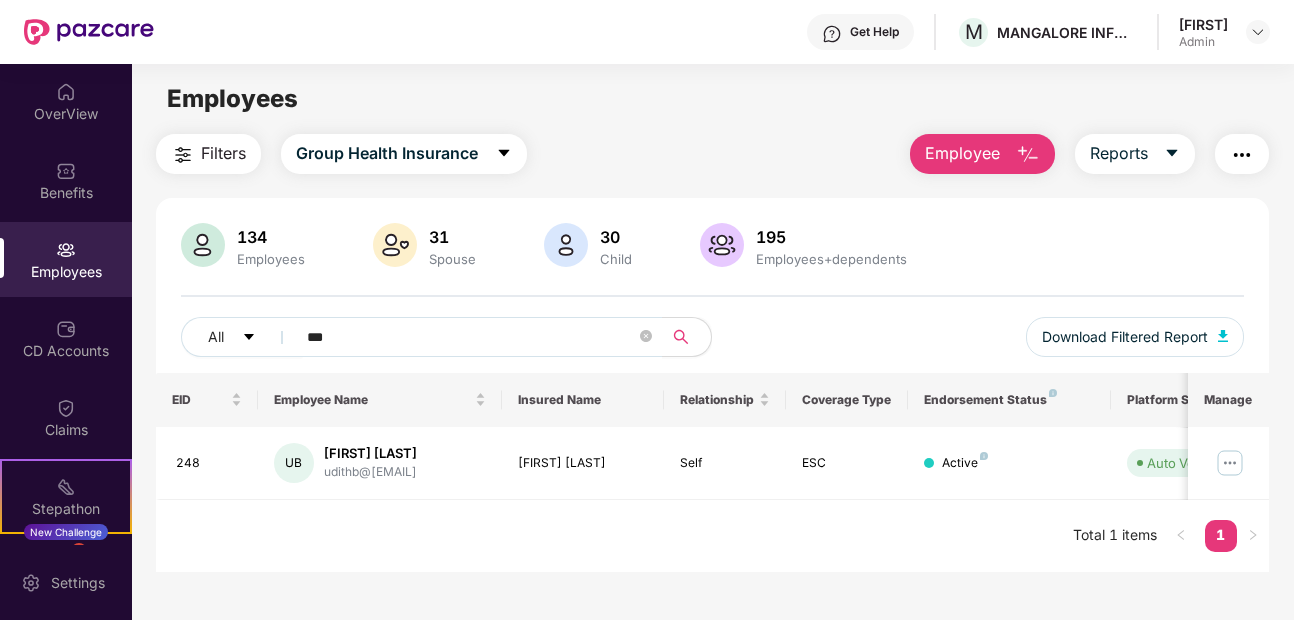 click on "Employee" at bounding box center [962, 153] 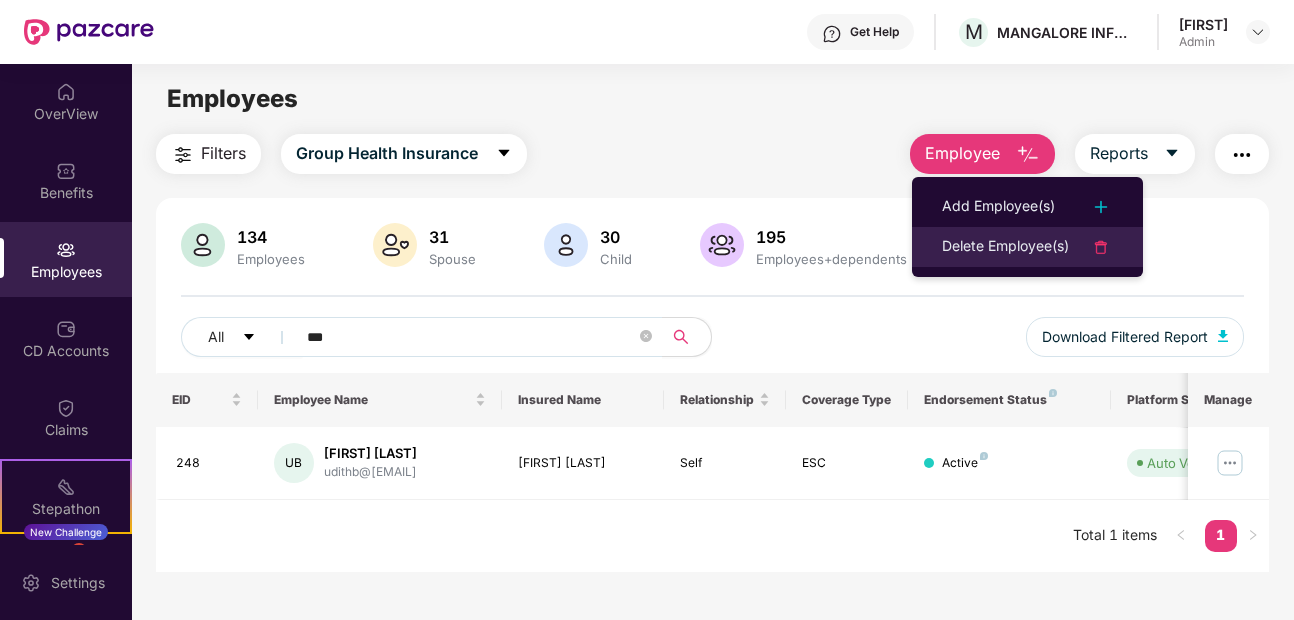 click on "Delete Employee(s)" at bounding box center [1005, 247] 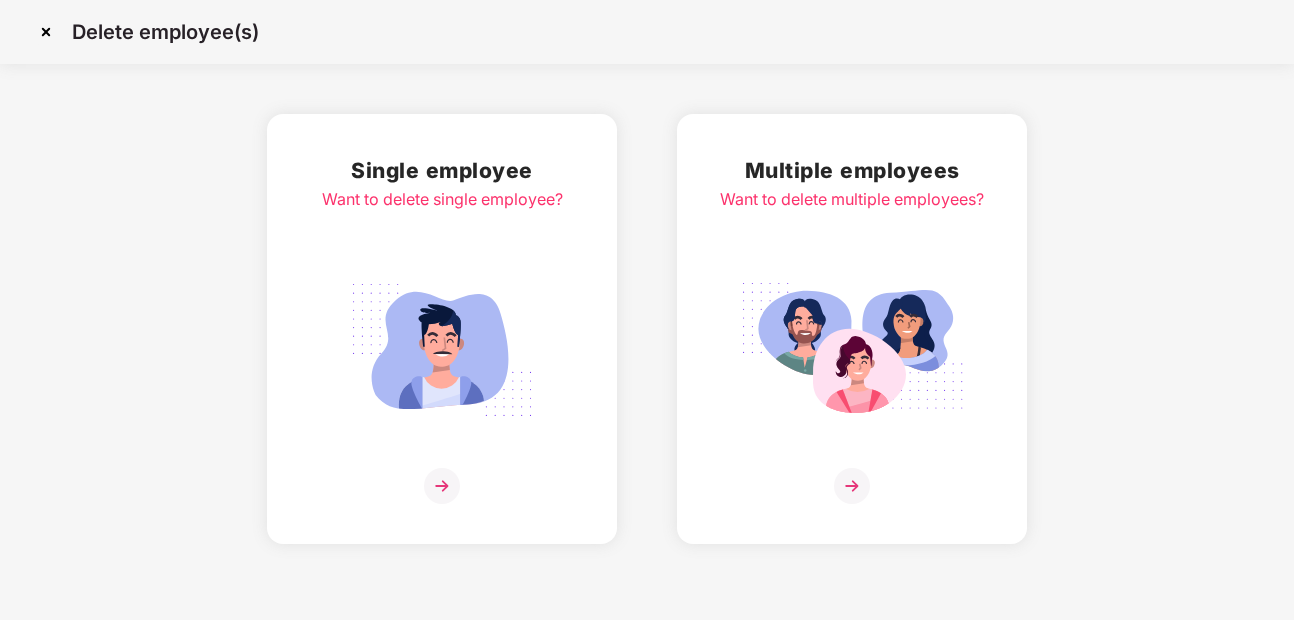 click at bounding box center [442, 350] 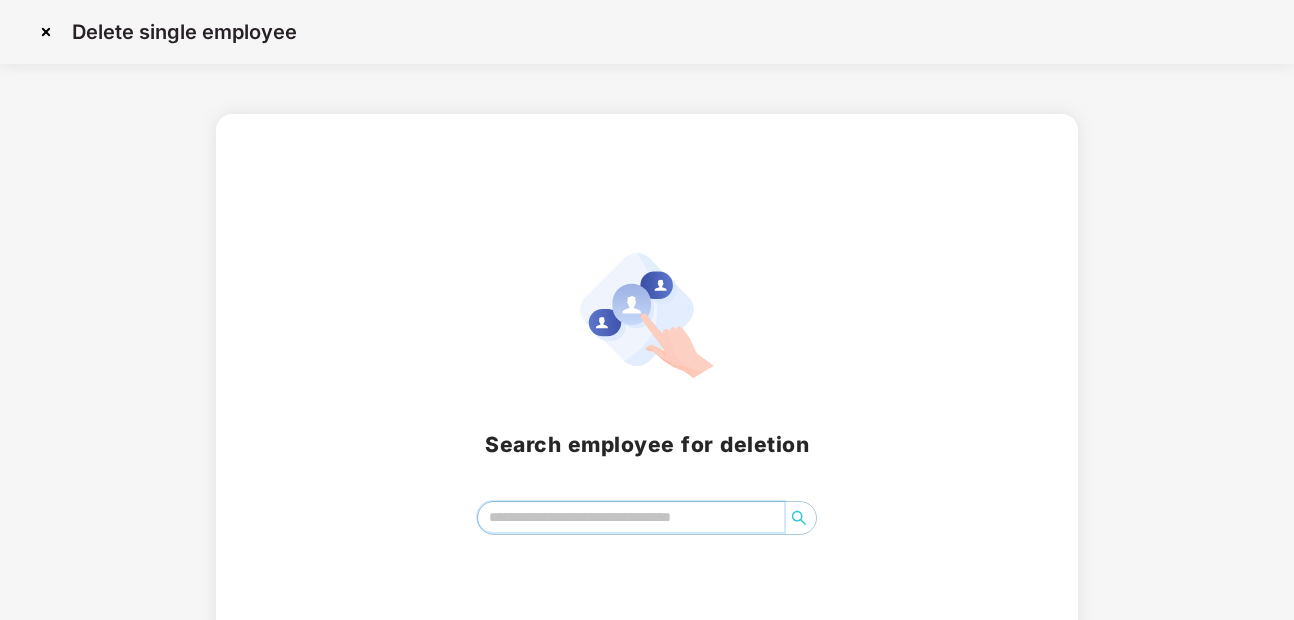 click at bounding box center (630, 517) 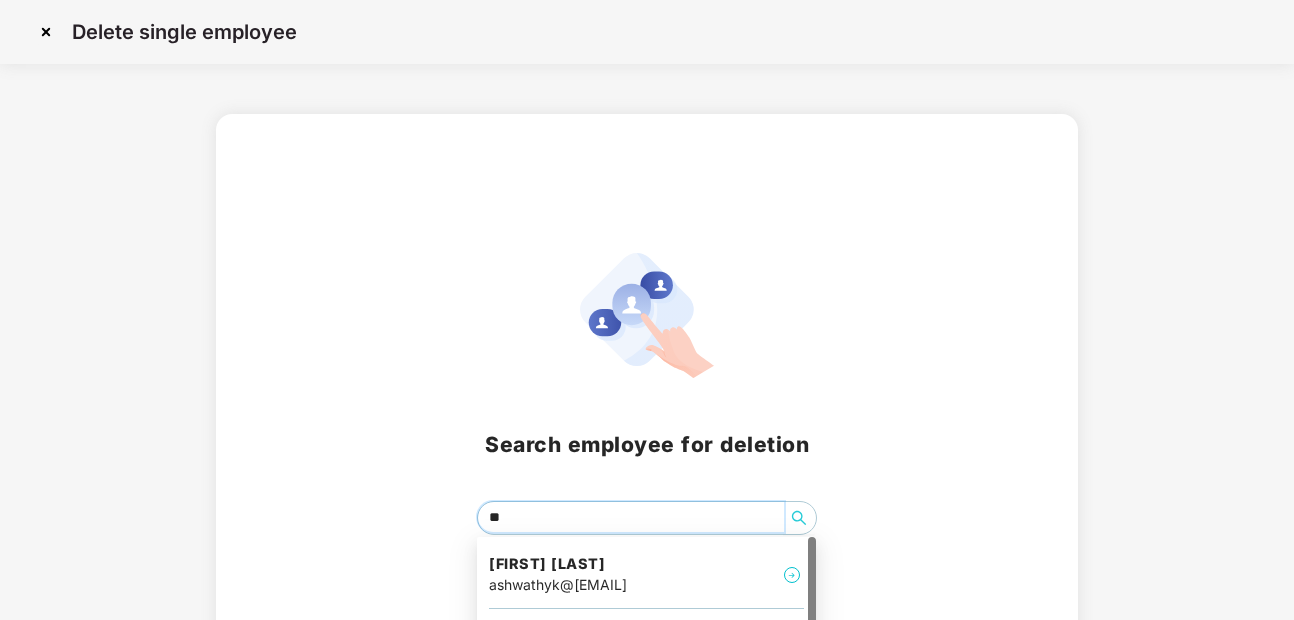 type on "***" 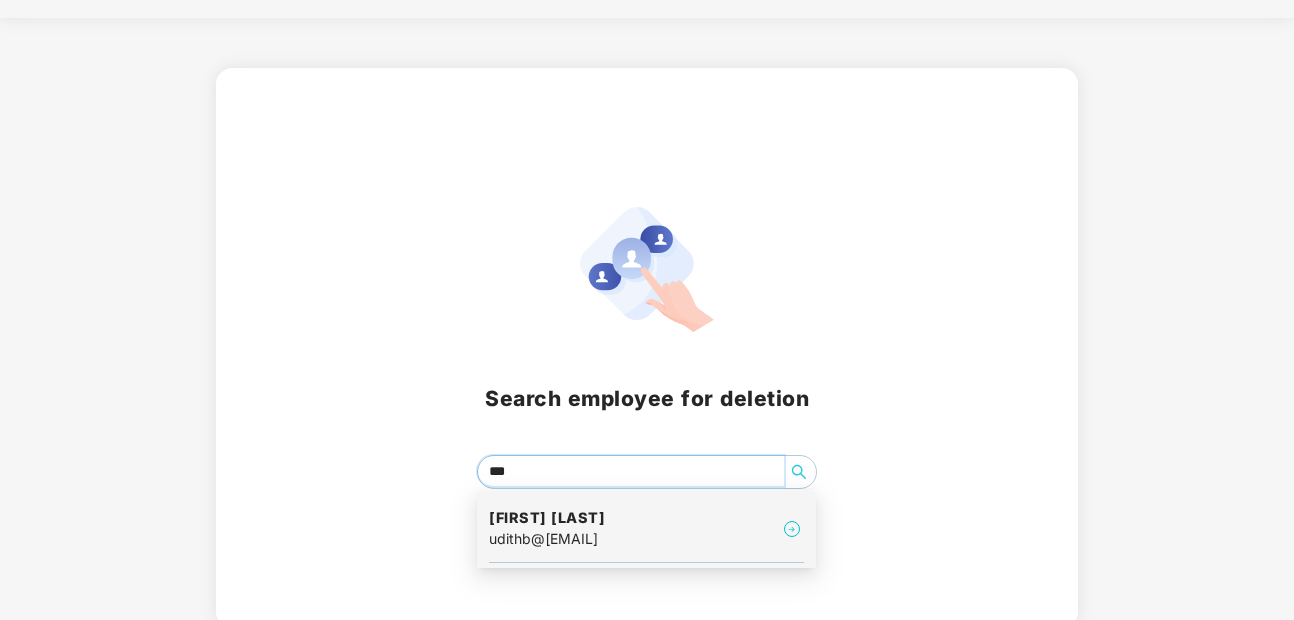 scroll, scrollTop: 54, scrollLeft: 0, axis: vertical 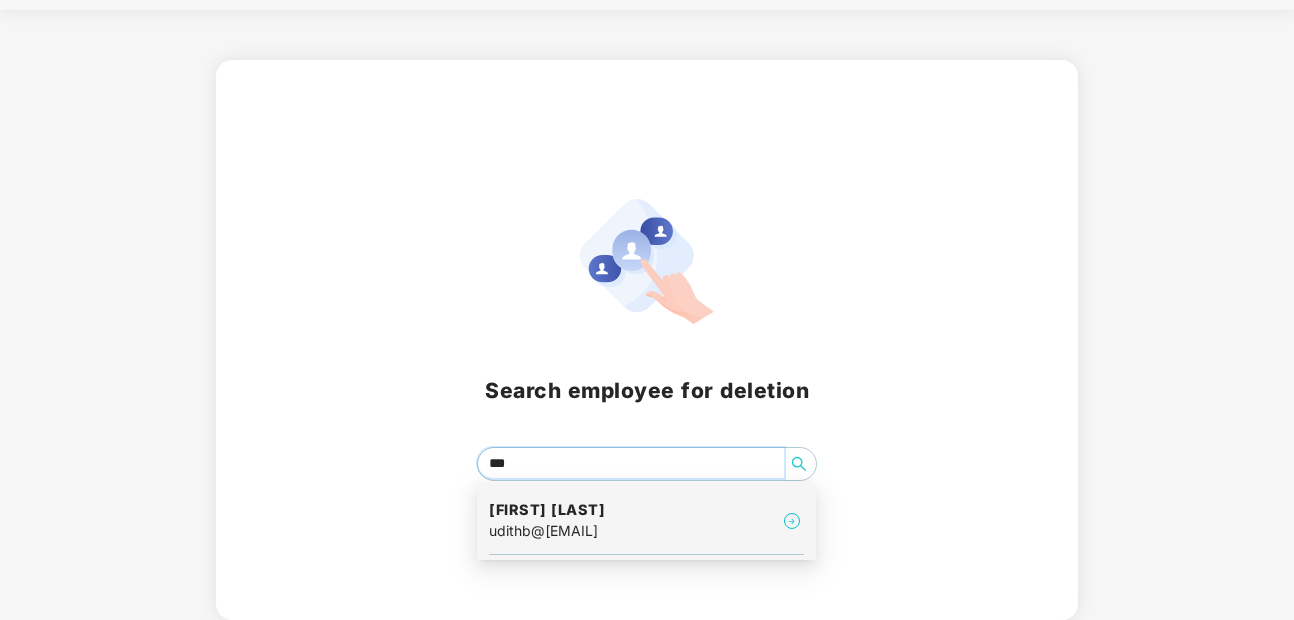 click on "Udith Bekal" at bounding box center (547, 510) 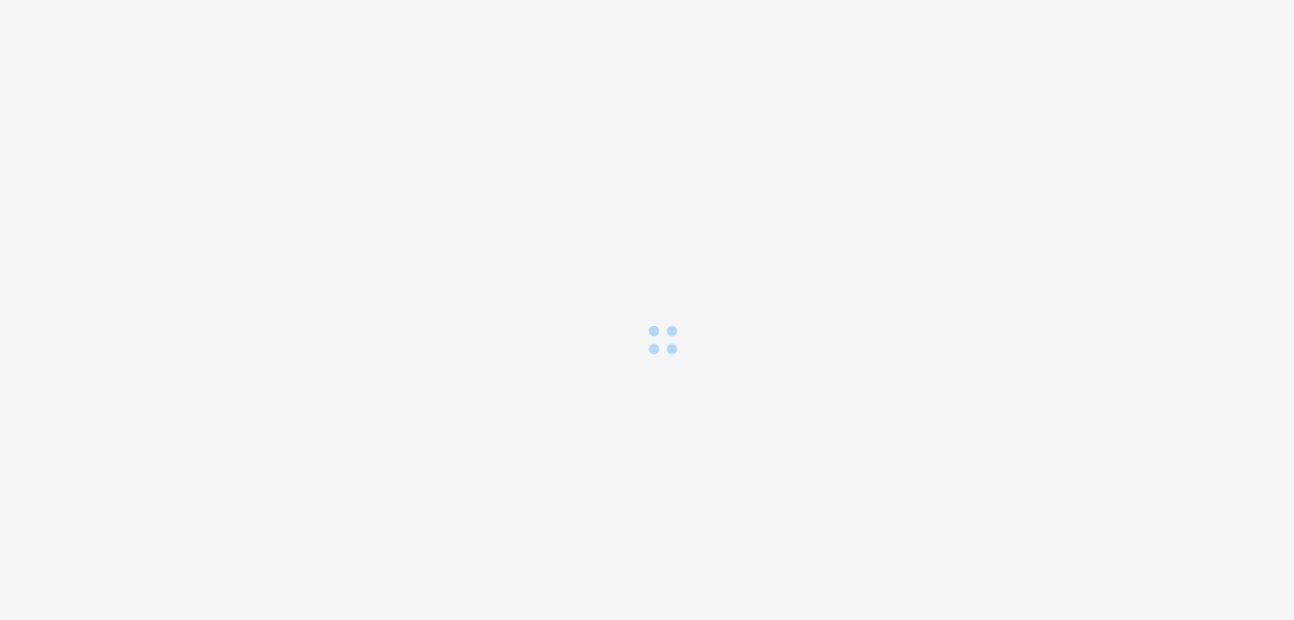 scroll, scrollTop: 0, scrollLeft: 0, axis: both 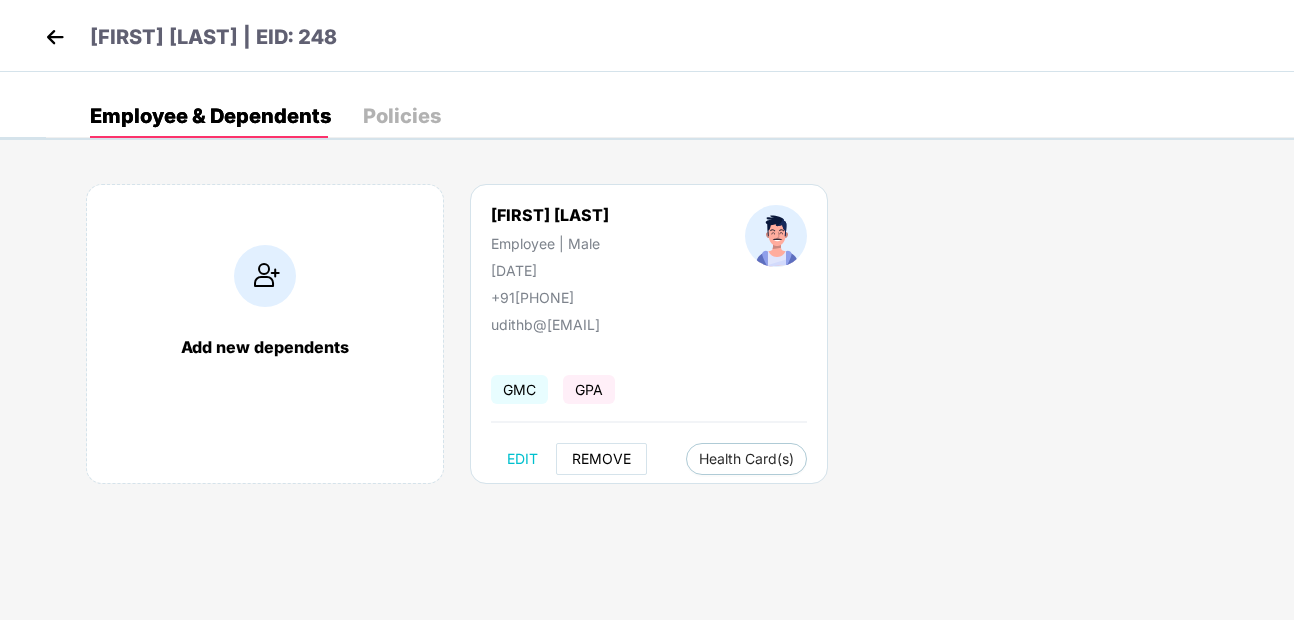 click on "REMOVE" at bounding box center (601, 459) 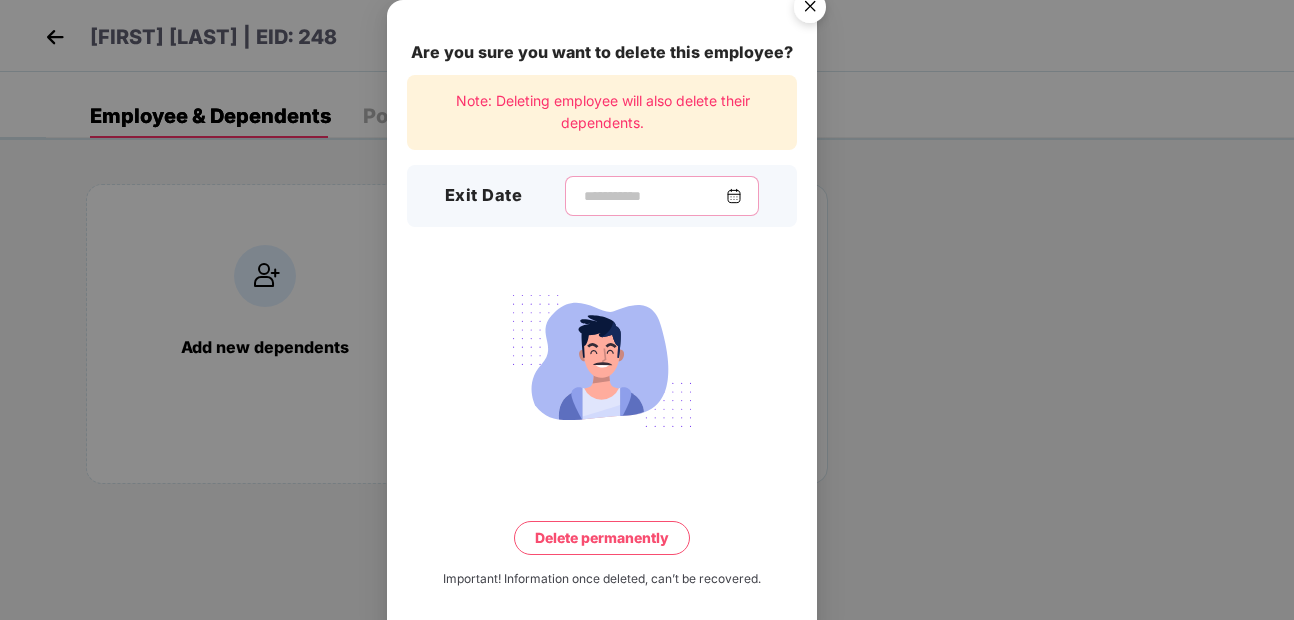 click at bounding box center (654, 196) 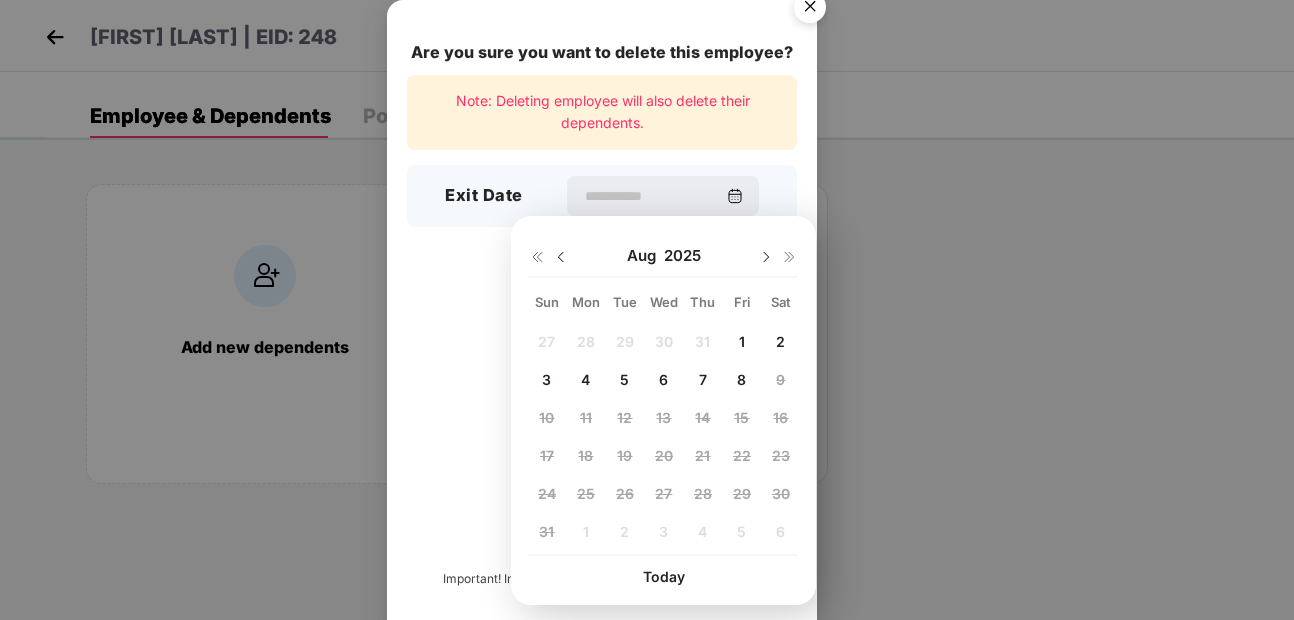 click on "7" at bounding box center (703, 379) 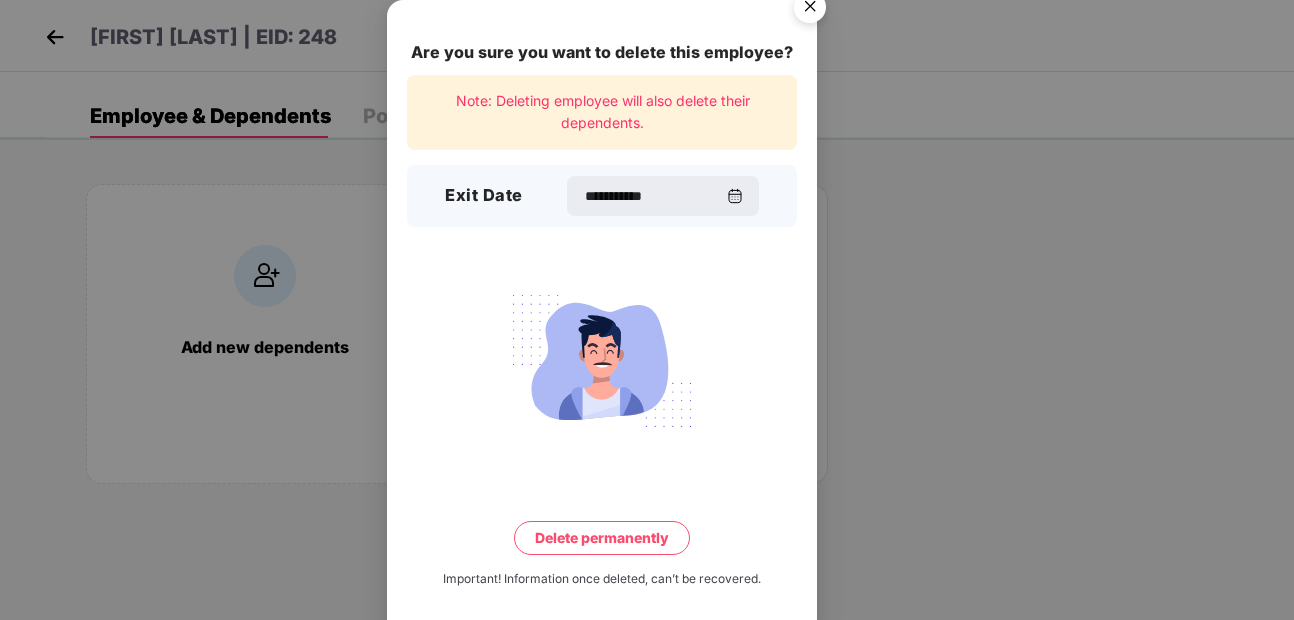 click on "Delete permanently" at bounding box center [602, 538] 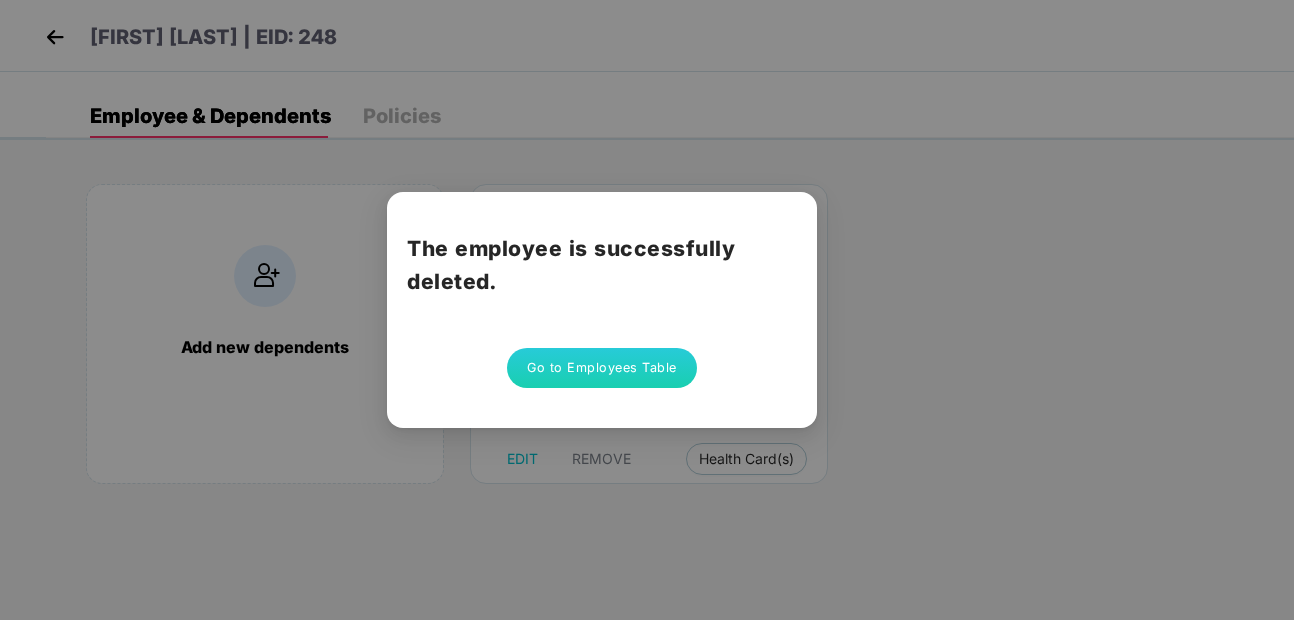click on "Go to Employees Table" at bounding box center [602, 368] 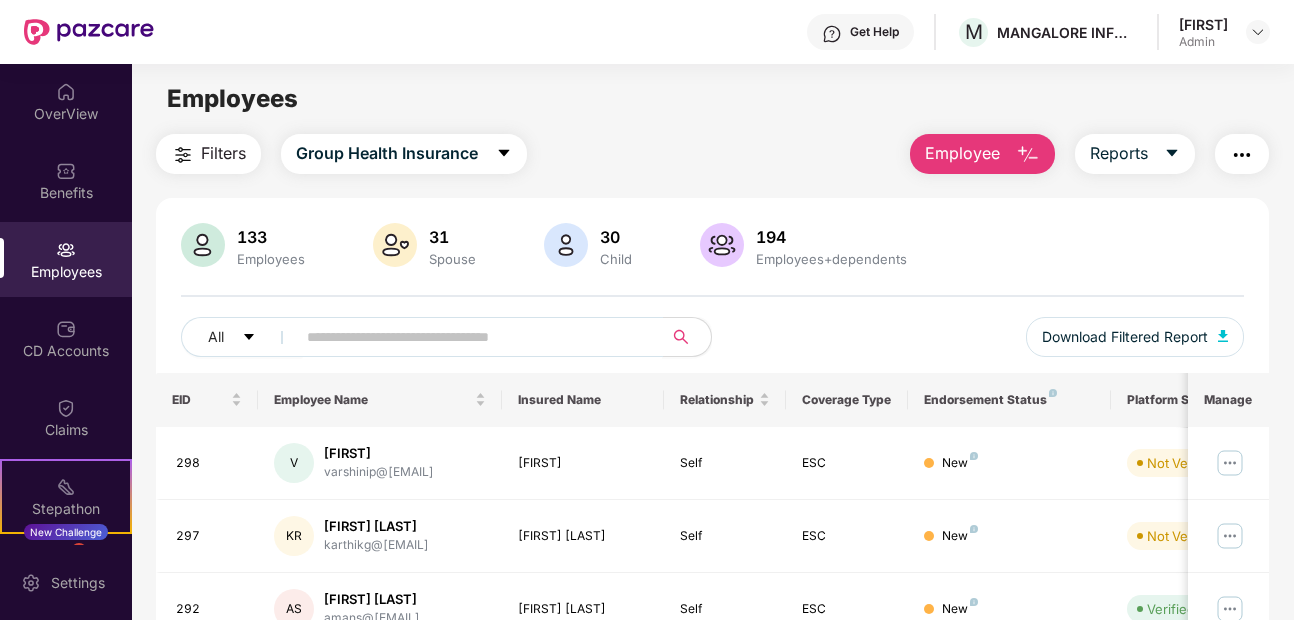 click at bounding box center [472, 337] 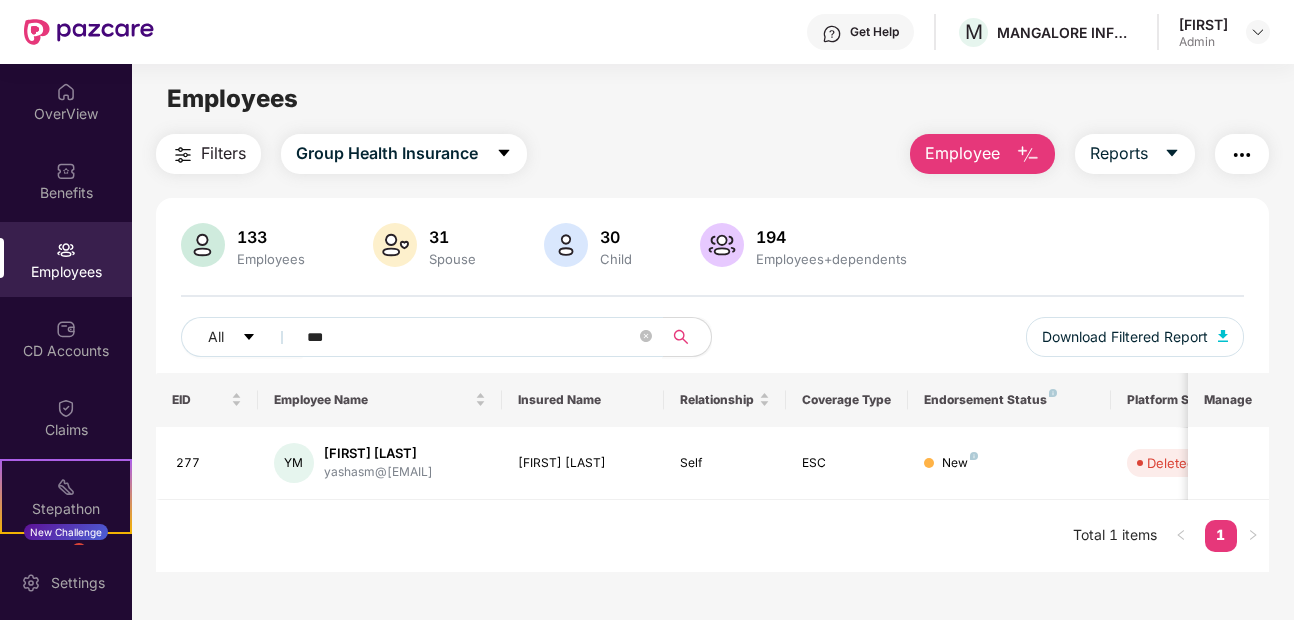 click on "***" at bounding box center [471, 337] 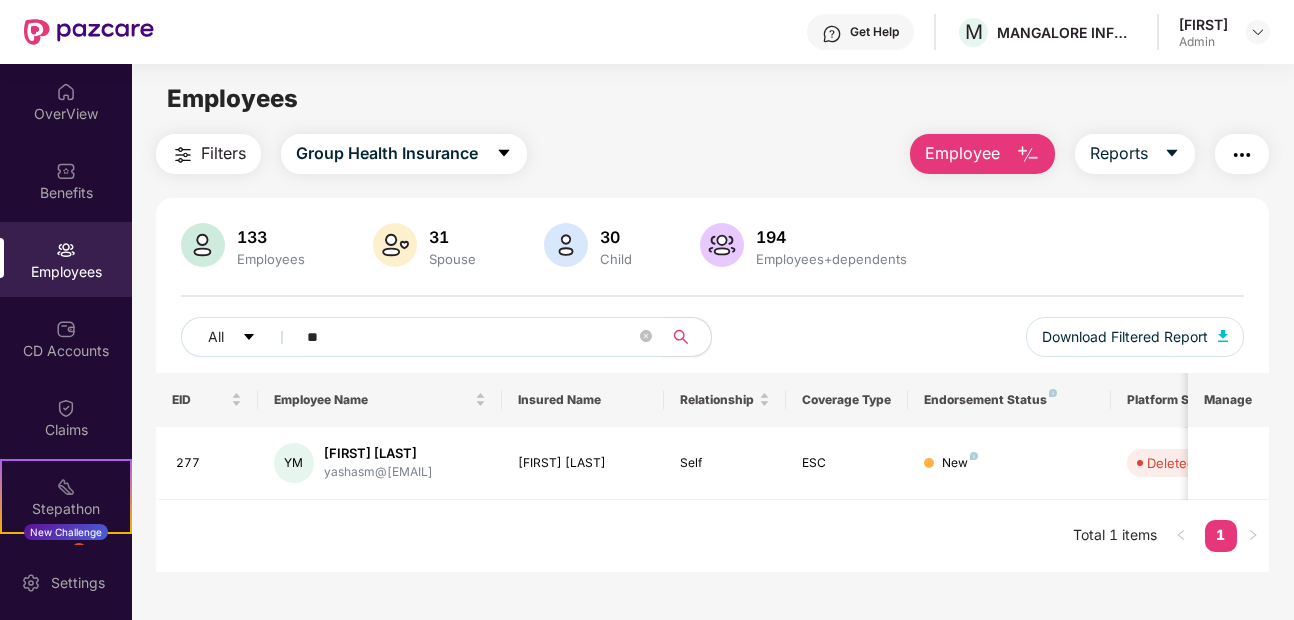 type on "*" 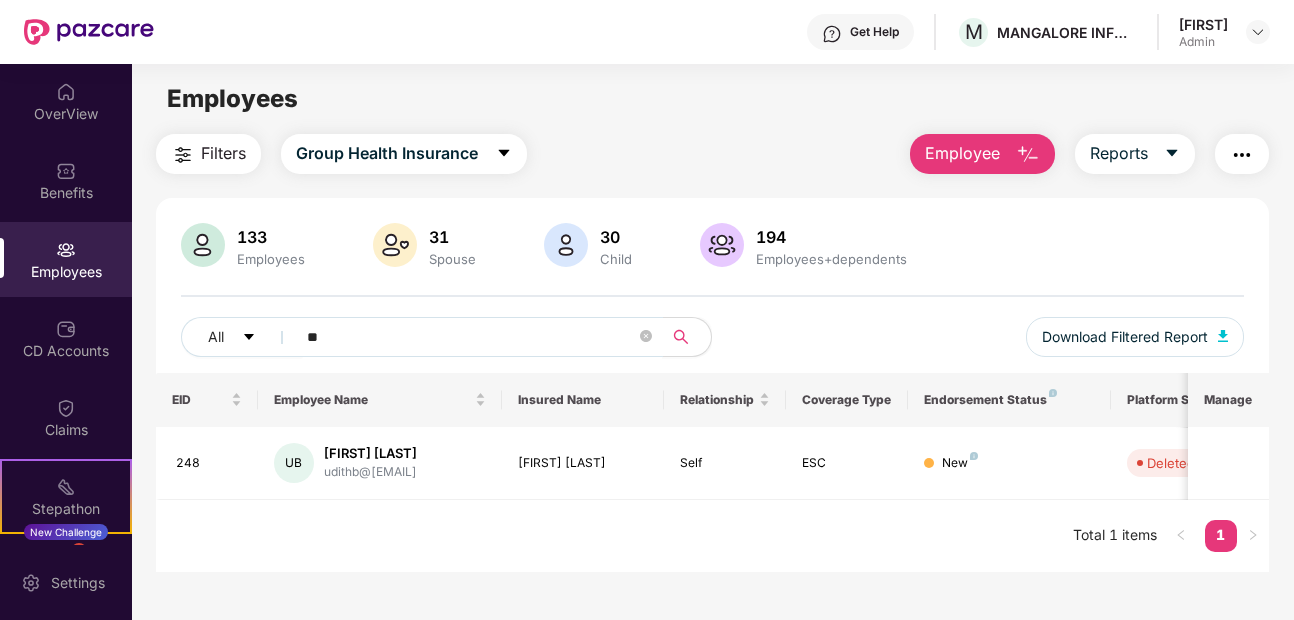 type on "*" 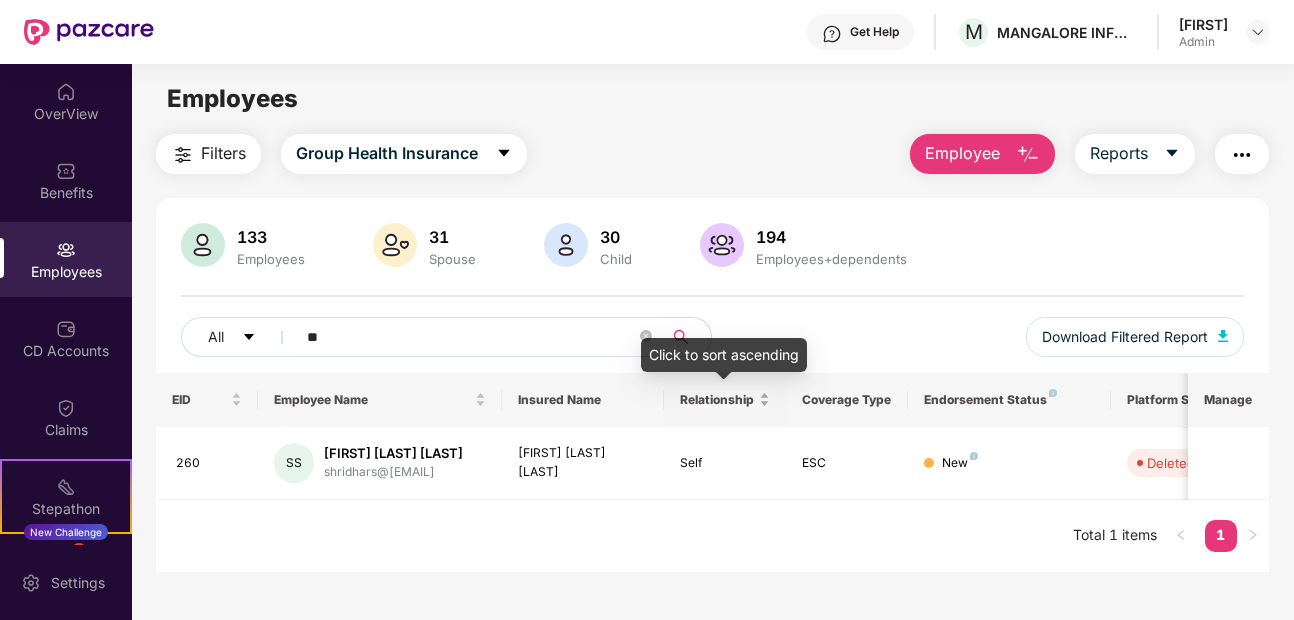 type on "*" 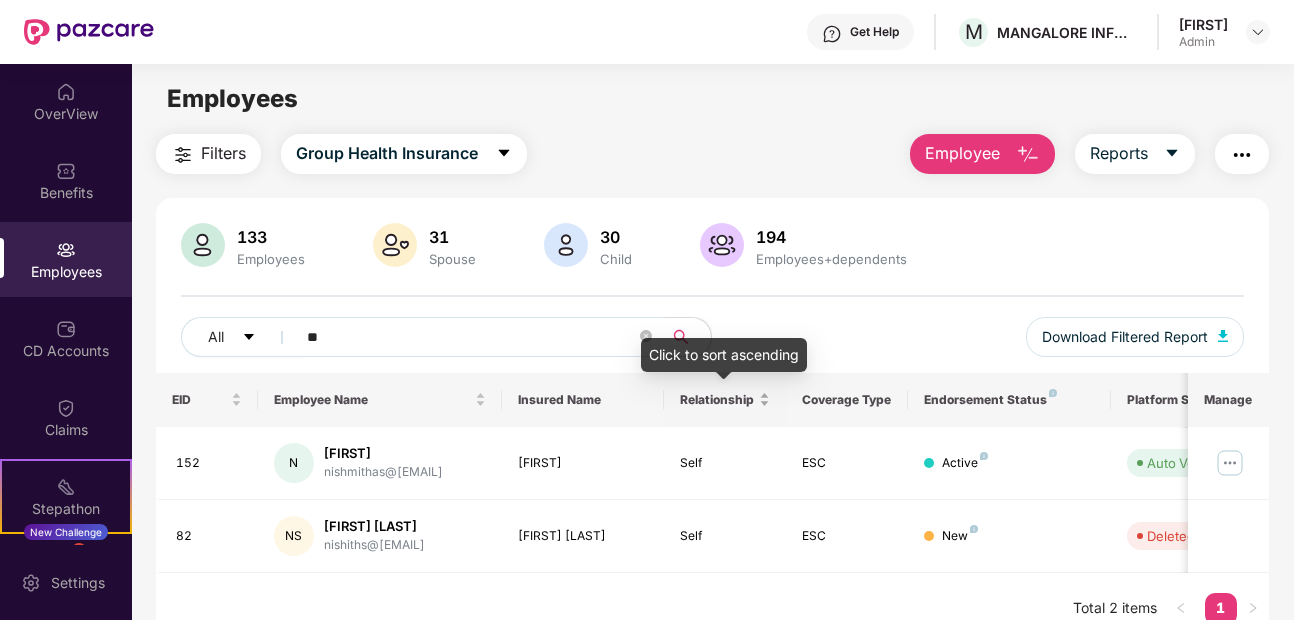 type on "*" 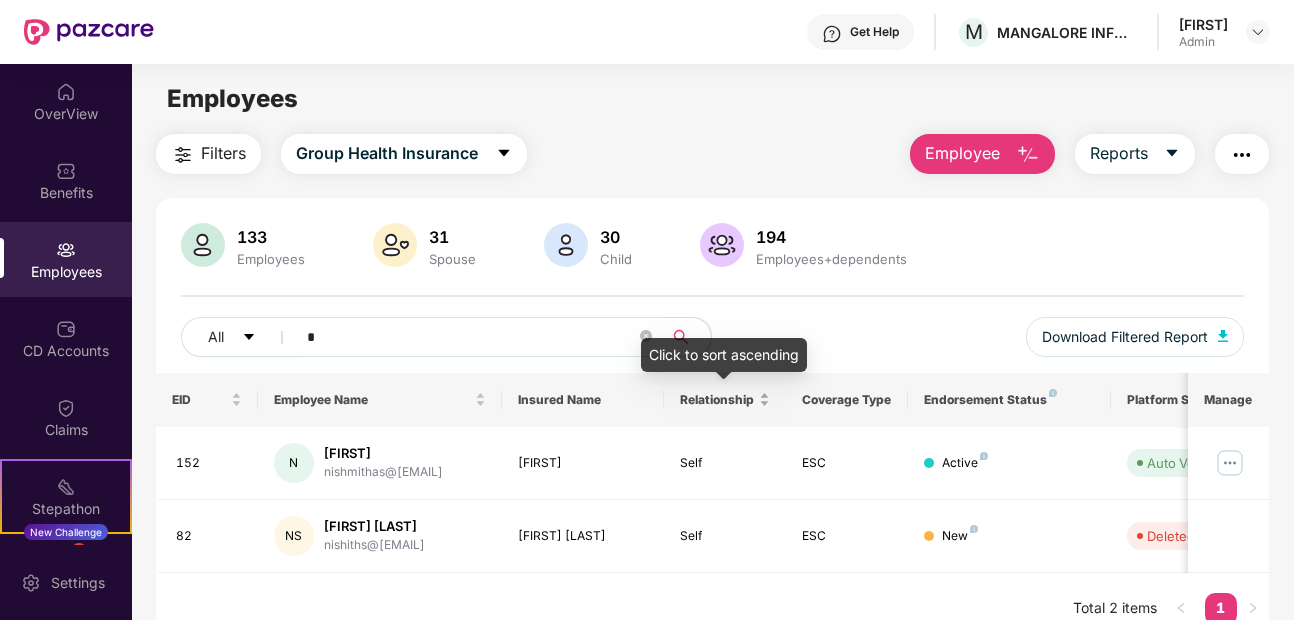 type 